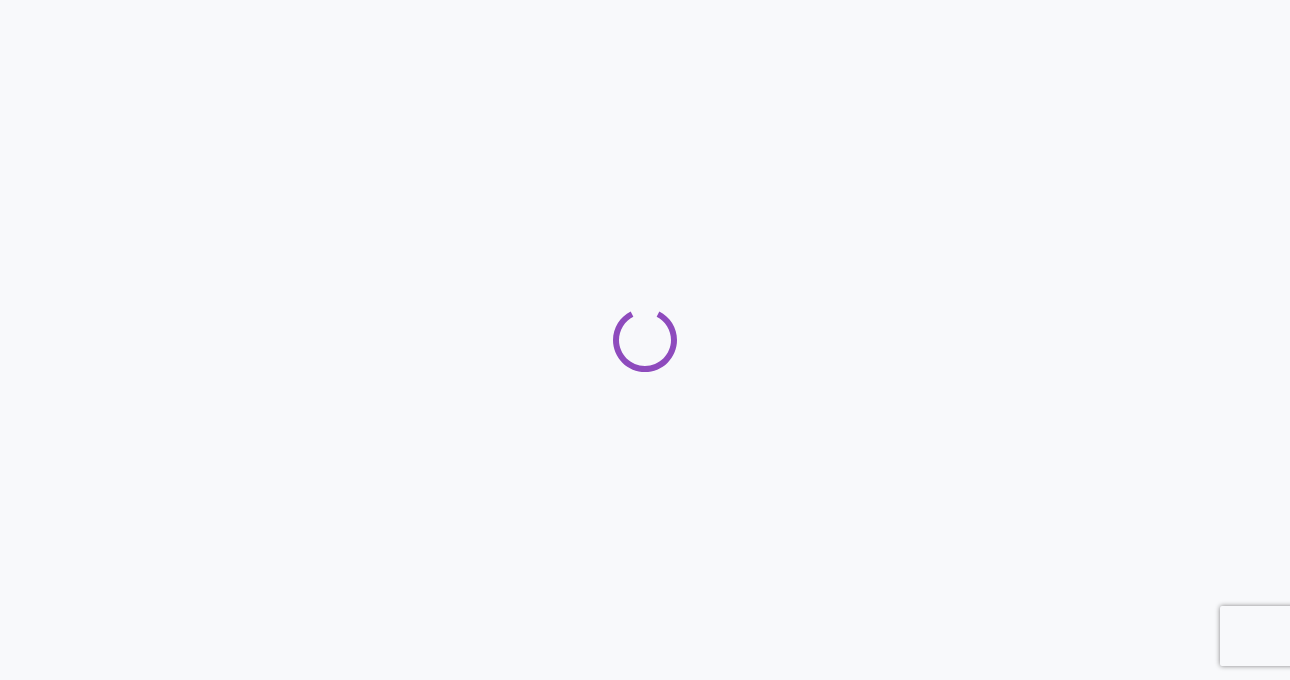 scroll, scrollTop: 0, scrollLeft: 0, axis: both 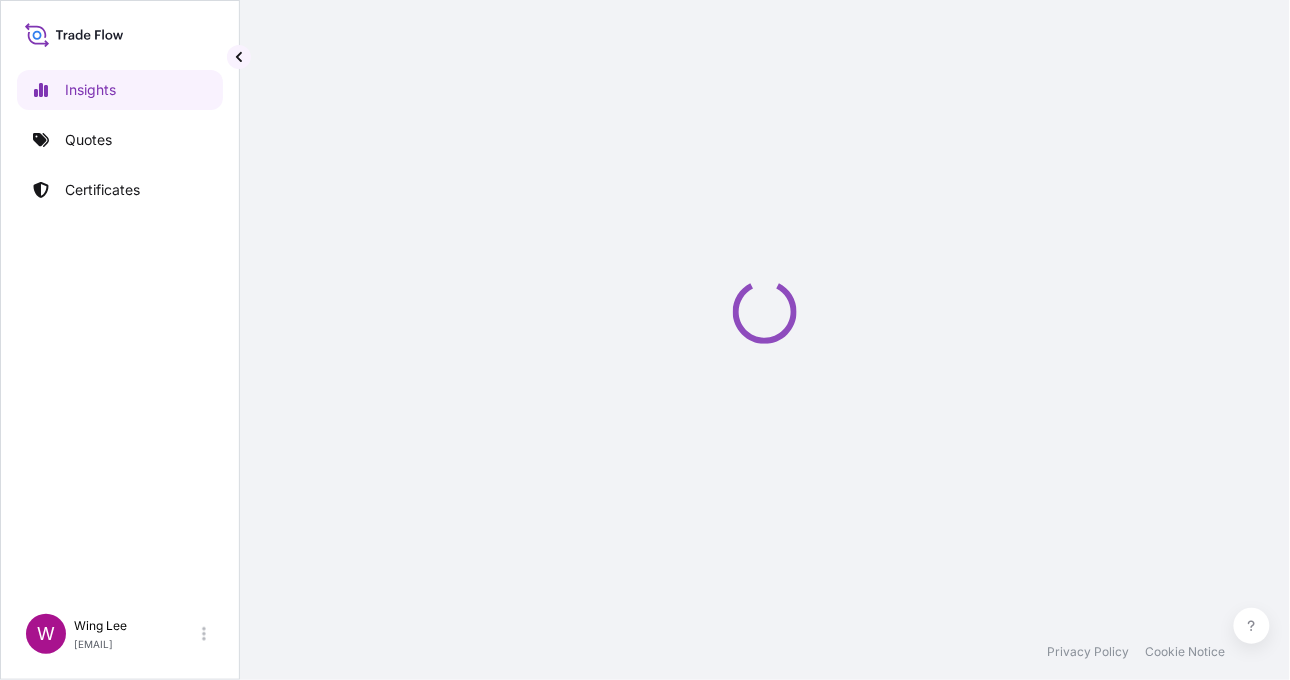 select on "2025" 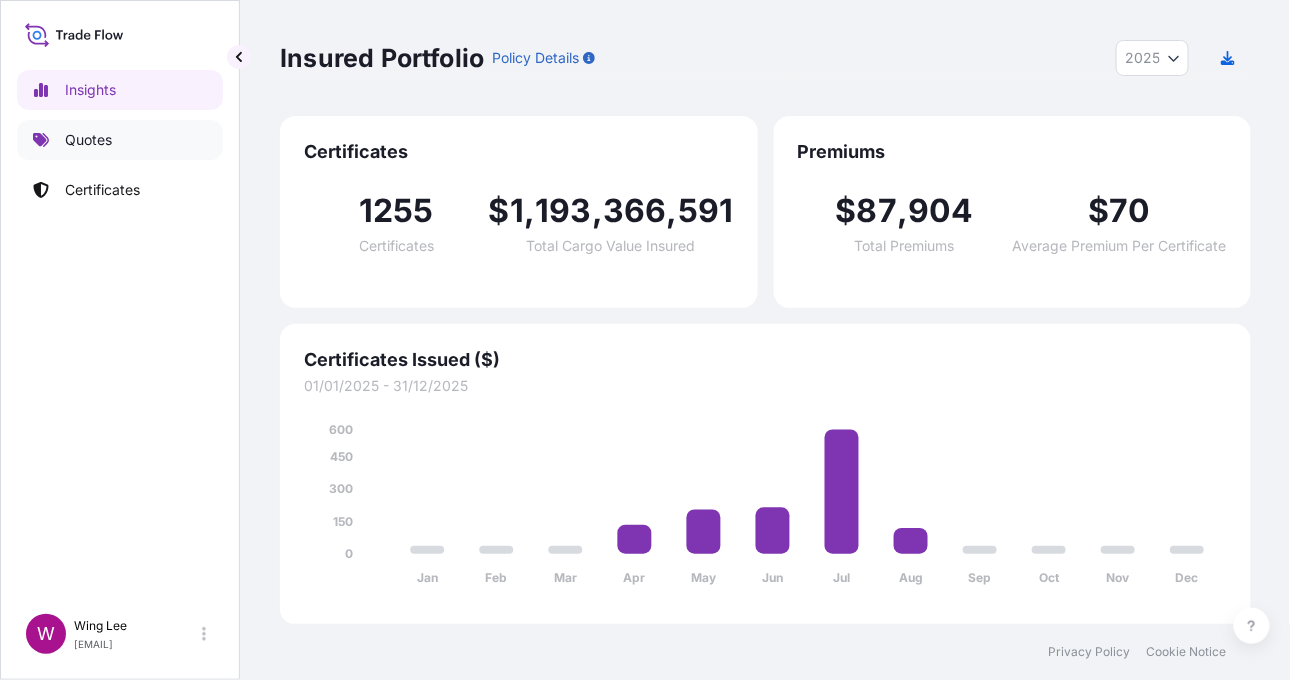 click on "Quotes" at bounding box center [88, 140] 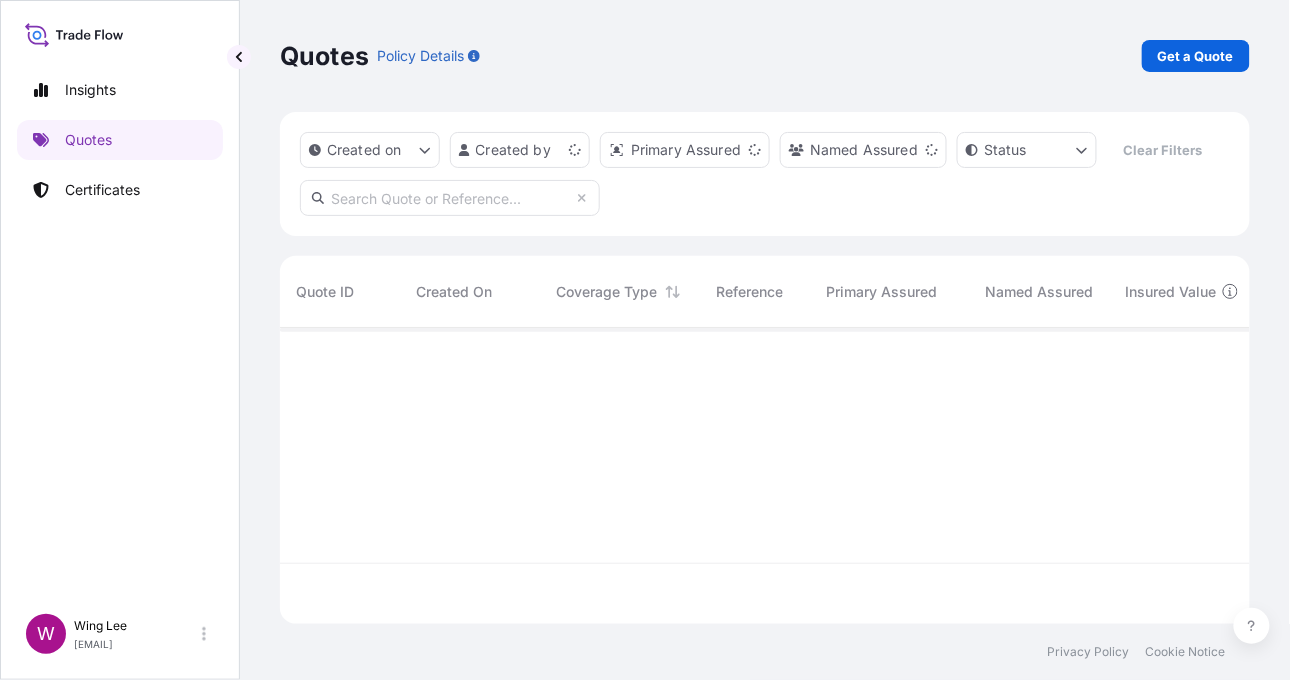 scroll, scrollTop: 21, scrollLeft: 21, axis: both 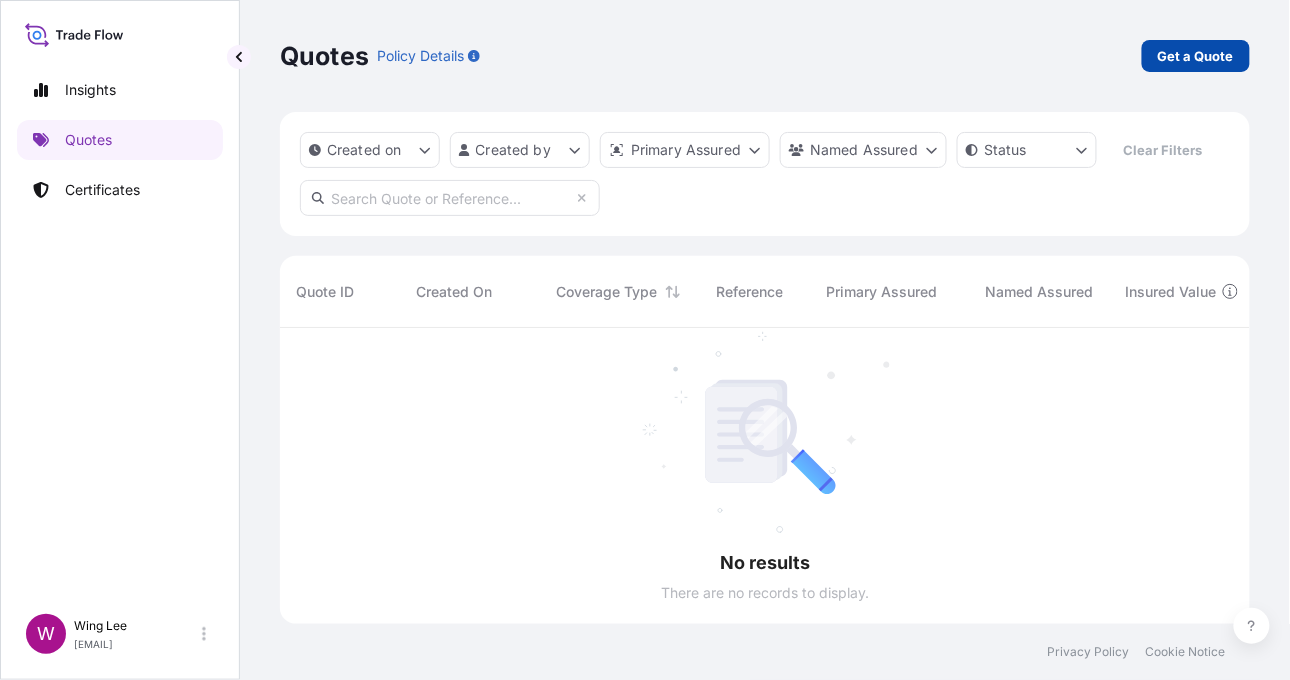 click on "Get a Quote" at bounding box center (1196, 56) 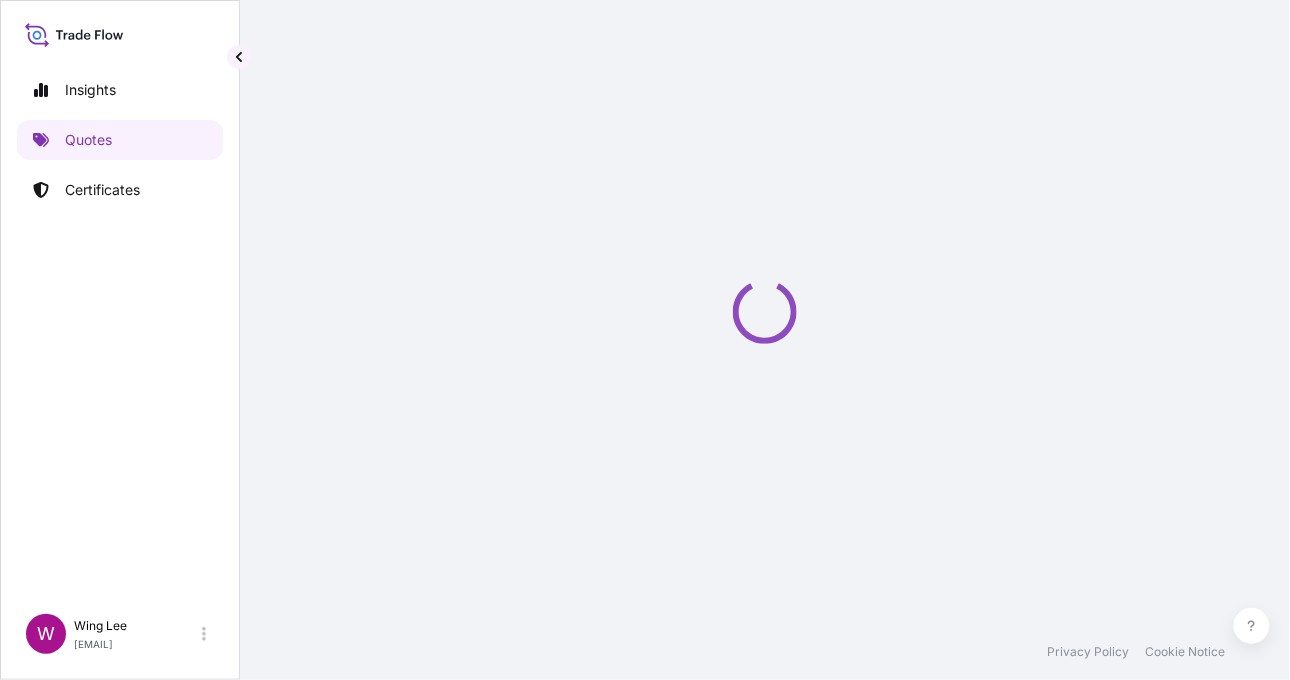 select on "AIR" 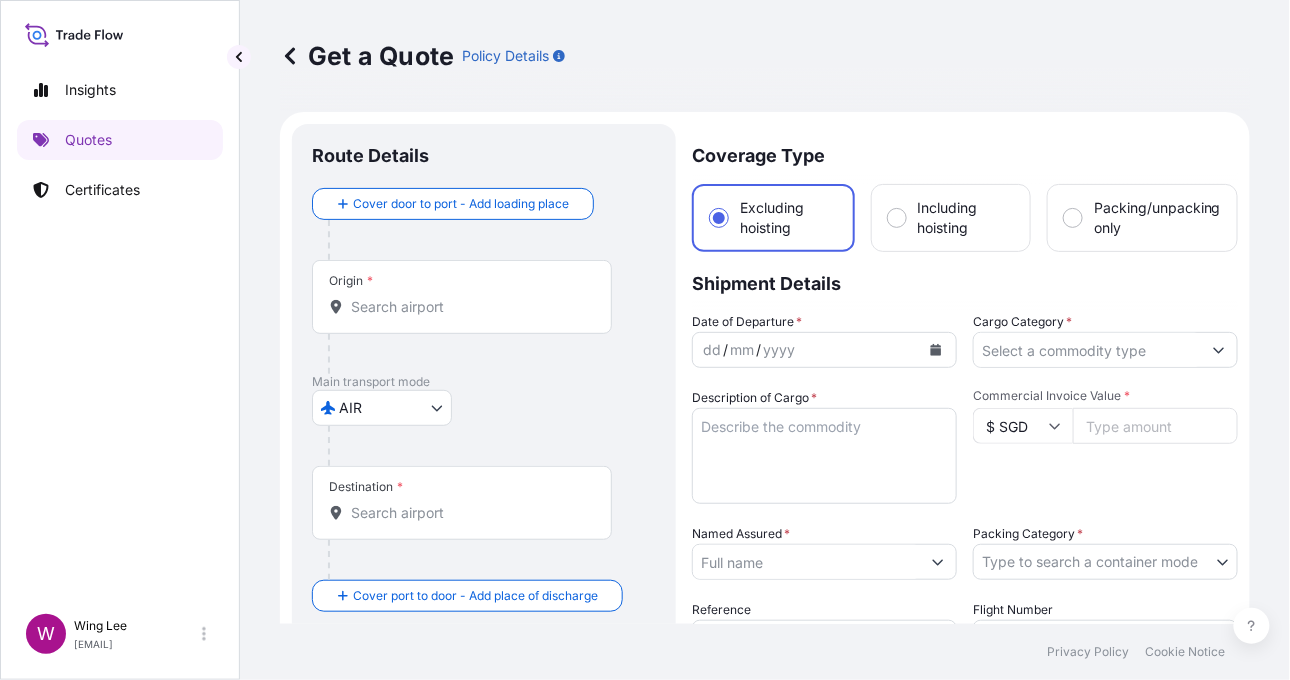 scroll, scrollTop: 32, scrollLeft: 0, axis: vertical 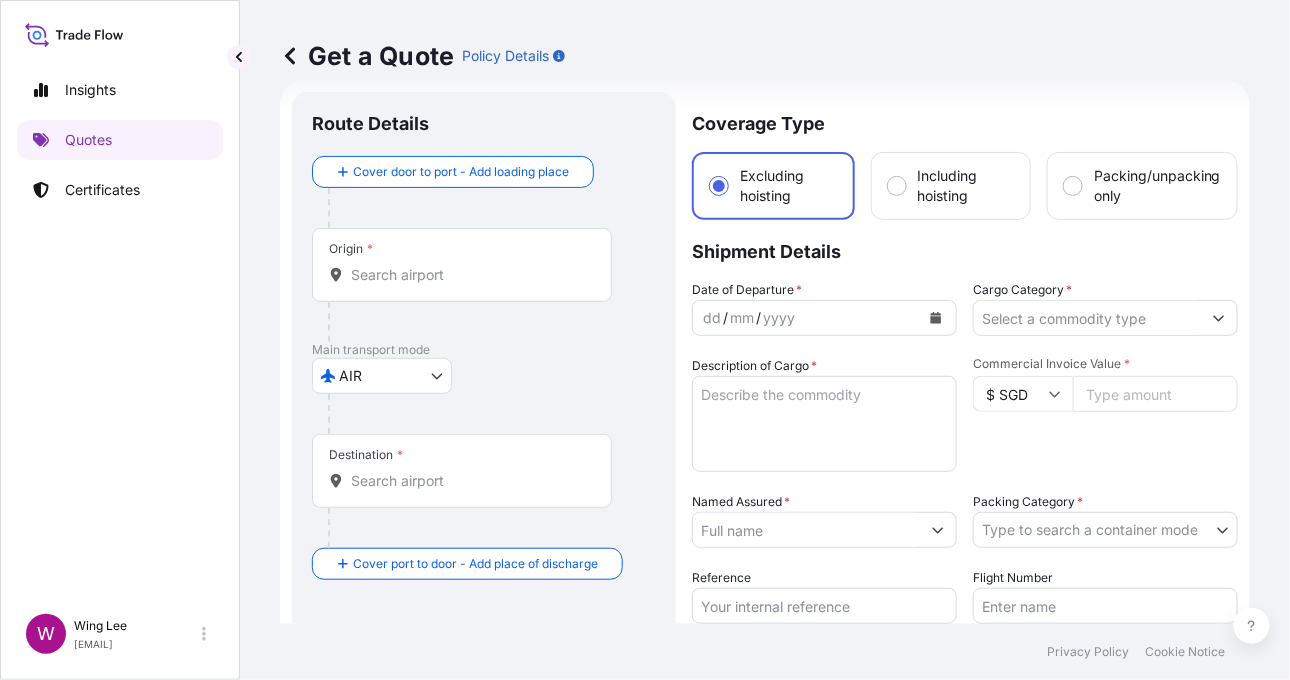 click on "Origin *" at bounding box center [462, 265] 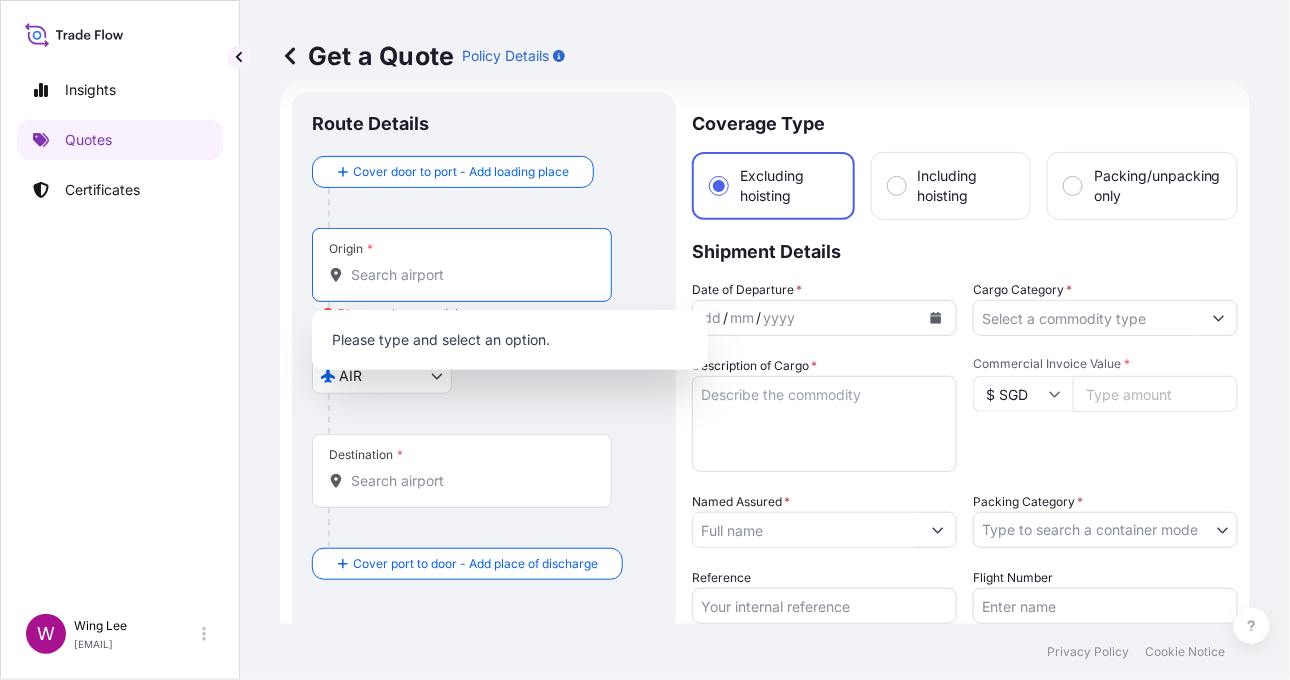 click on "Origin * Please select an origin" at bounding box center [469, 275] 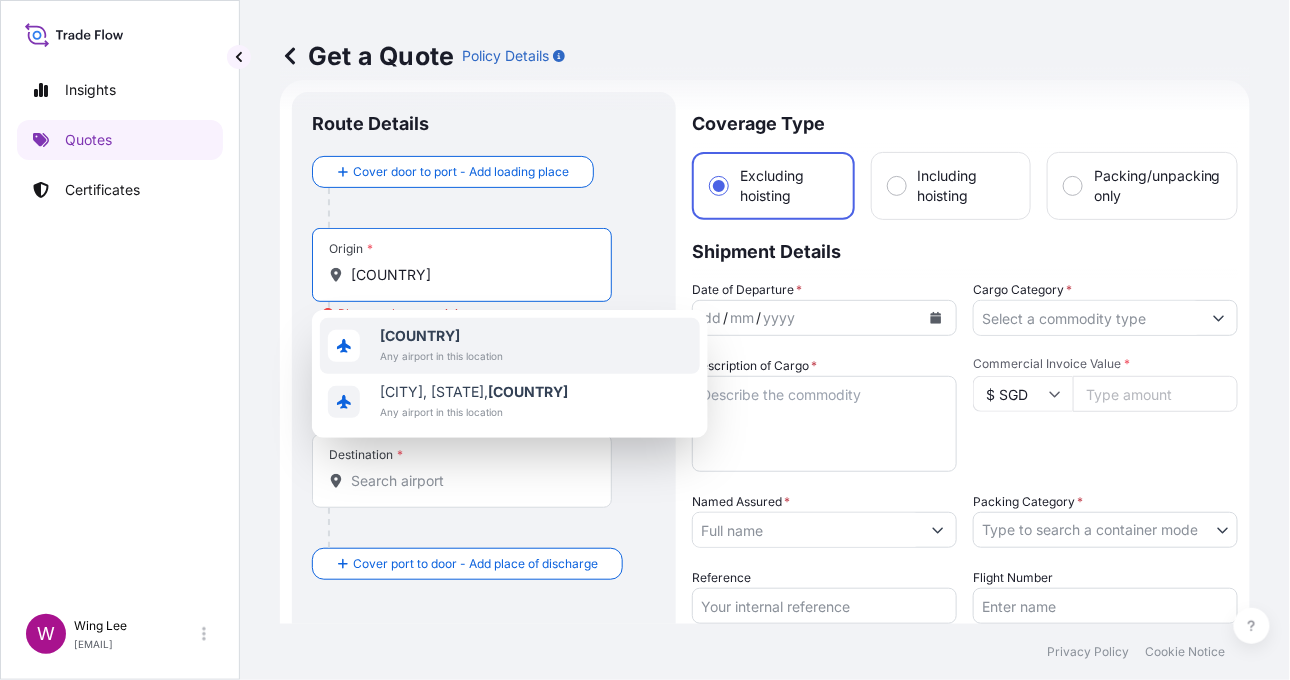 click on "Any airport in this location" at bounding box center [441, 356] 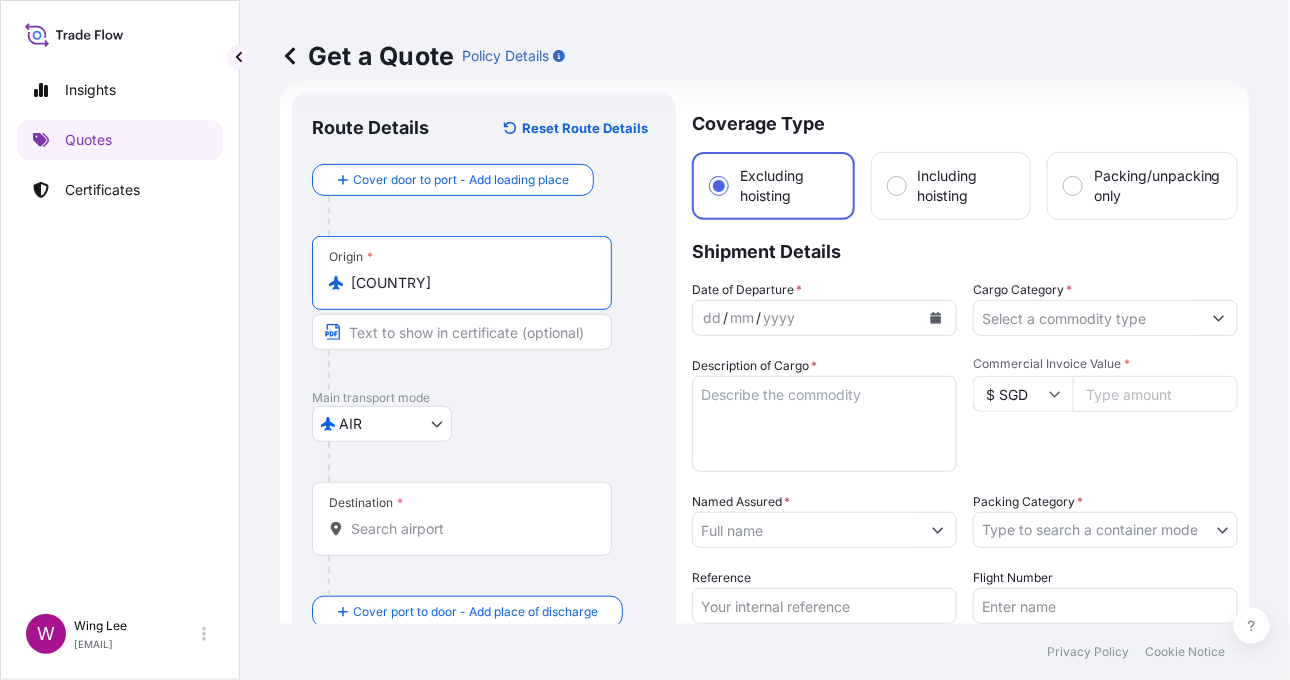 type on "[COUNTRY]" 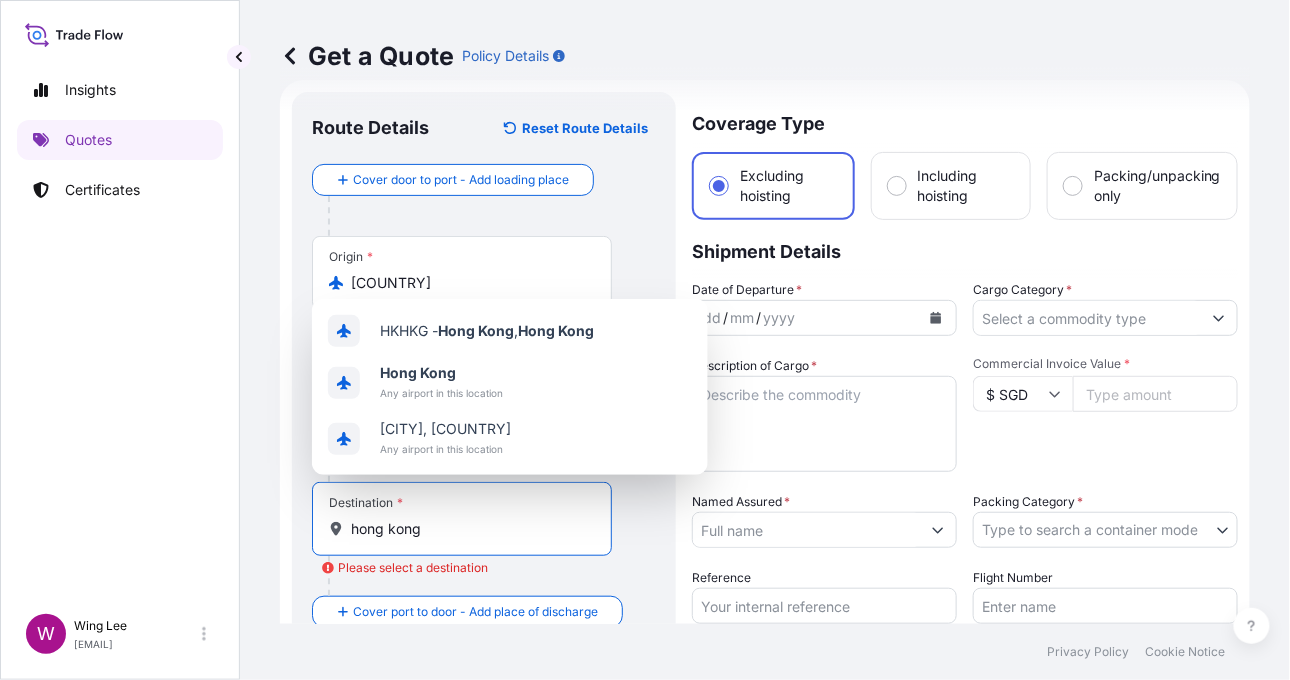 click on "hong kong" at bounding box center [469, 529] 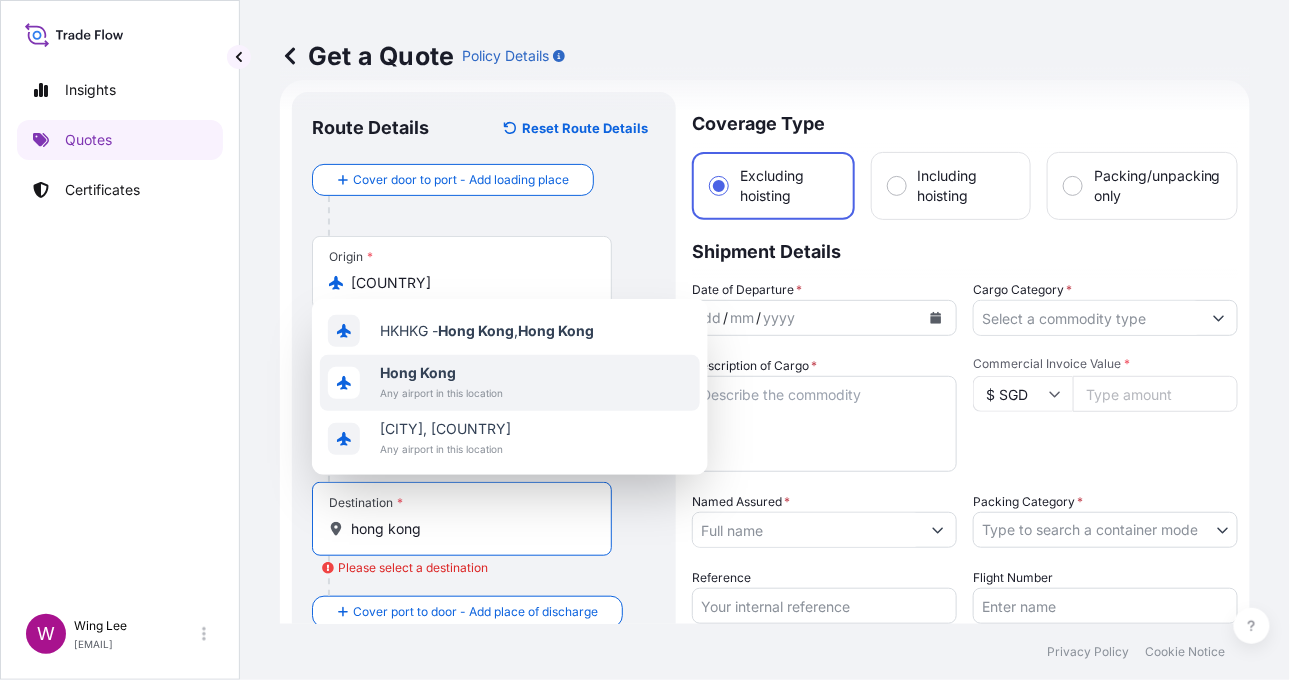click on "Any airport in this location" at bounding box center [441, 393] 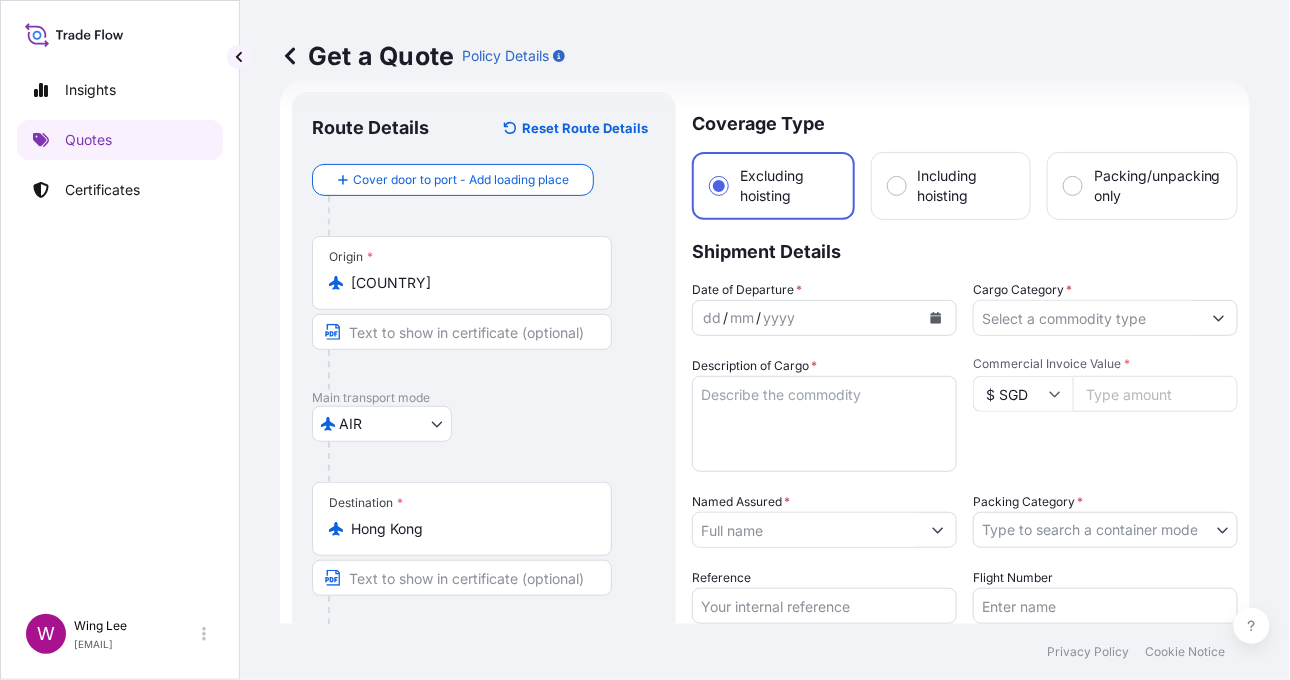 click 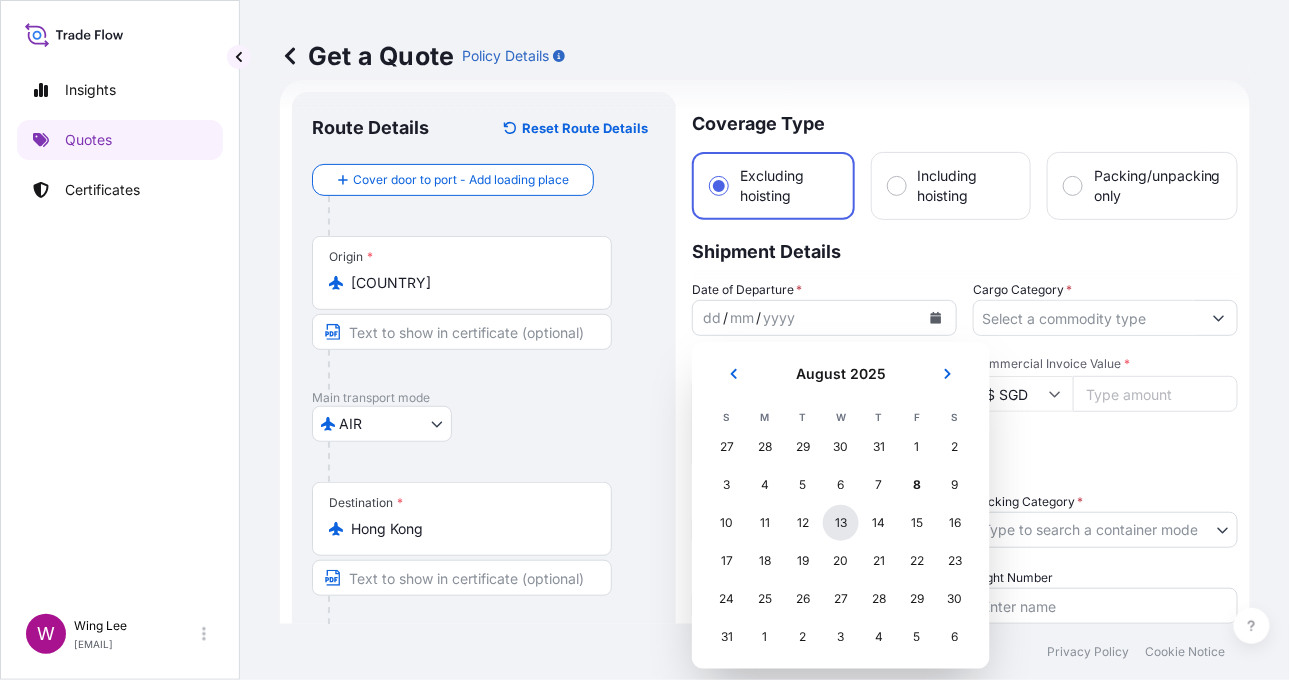 click on "13" at bounding box center (841, 523) 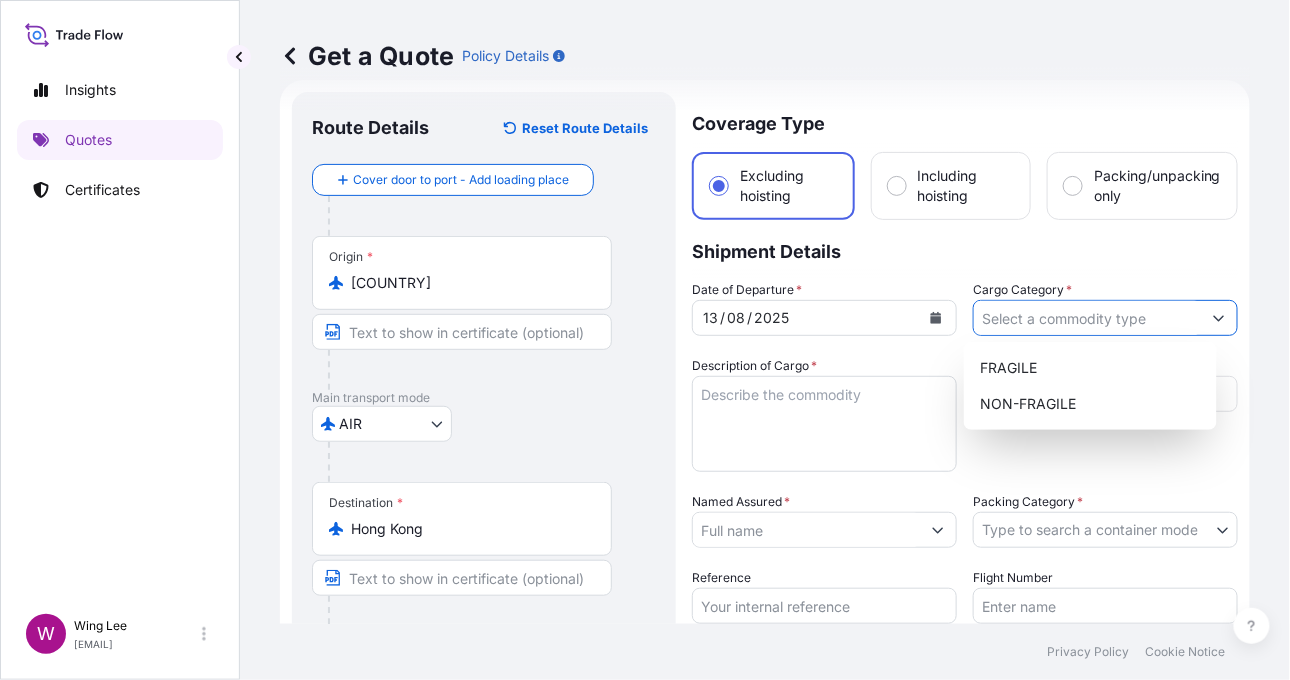click on "Cargo Category *" at bounding box center [1087, 318] 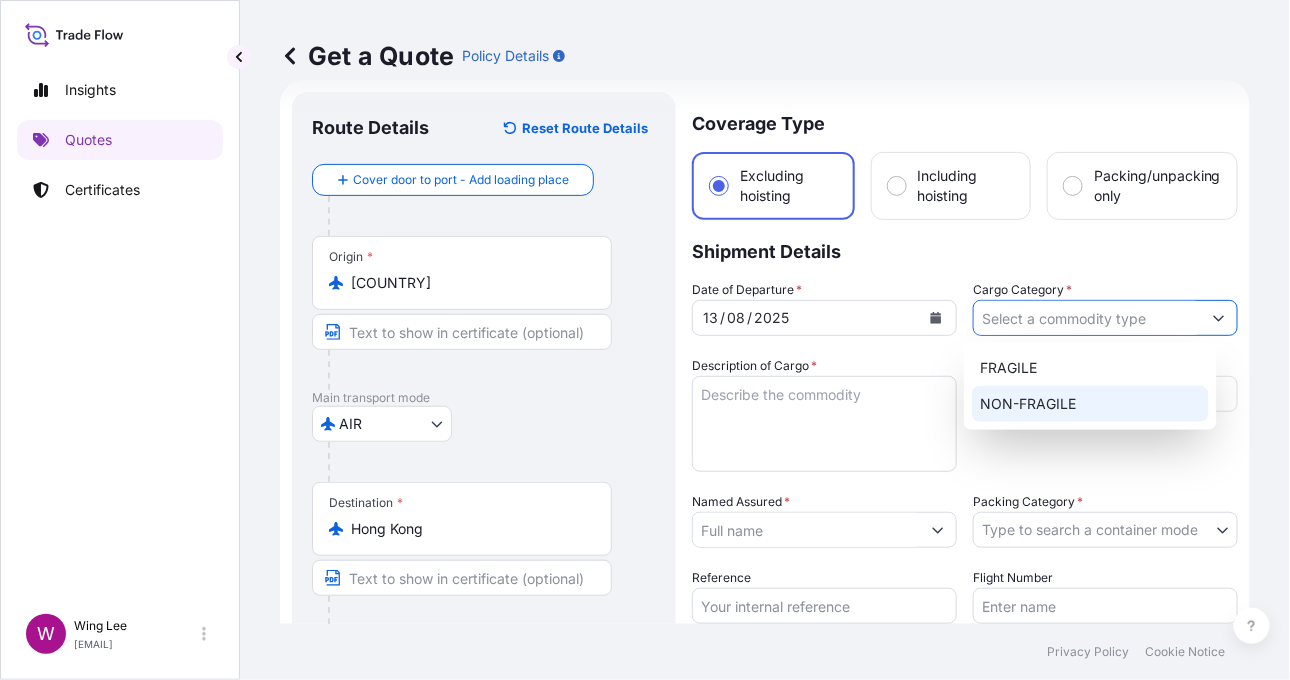 click on "NON-FRAGILE" at bounding box center [1090, 404] 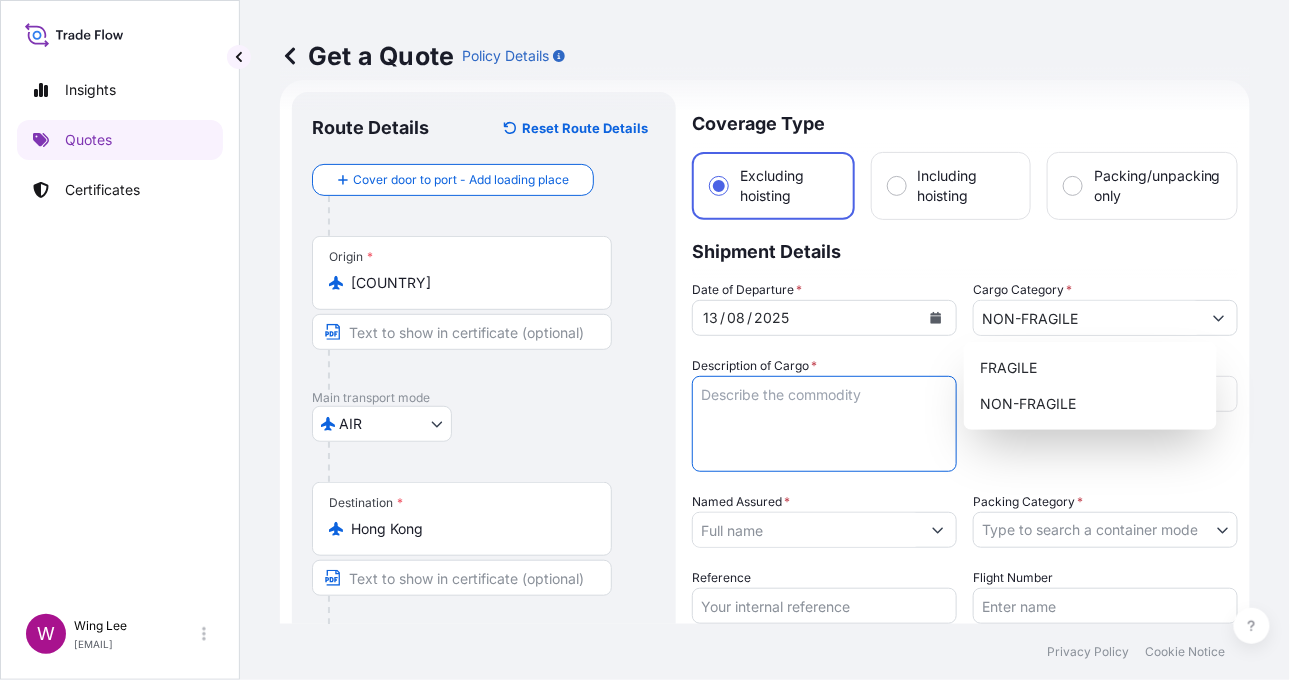 click on "Description of Cargo *" at bounding box center [824, 424] 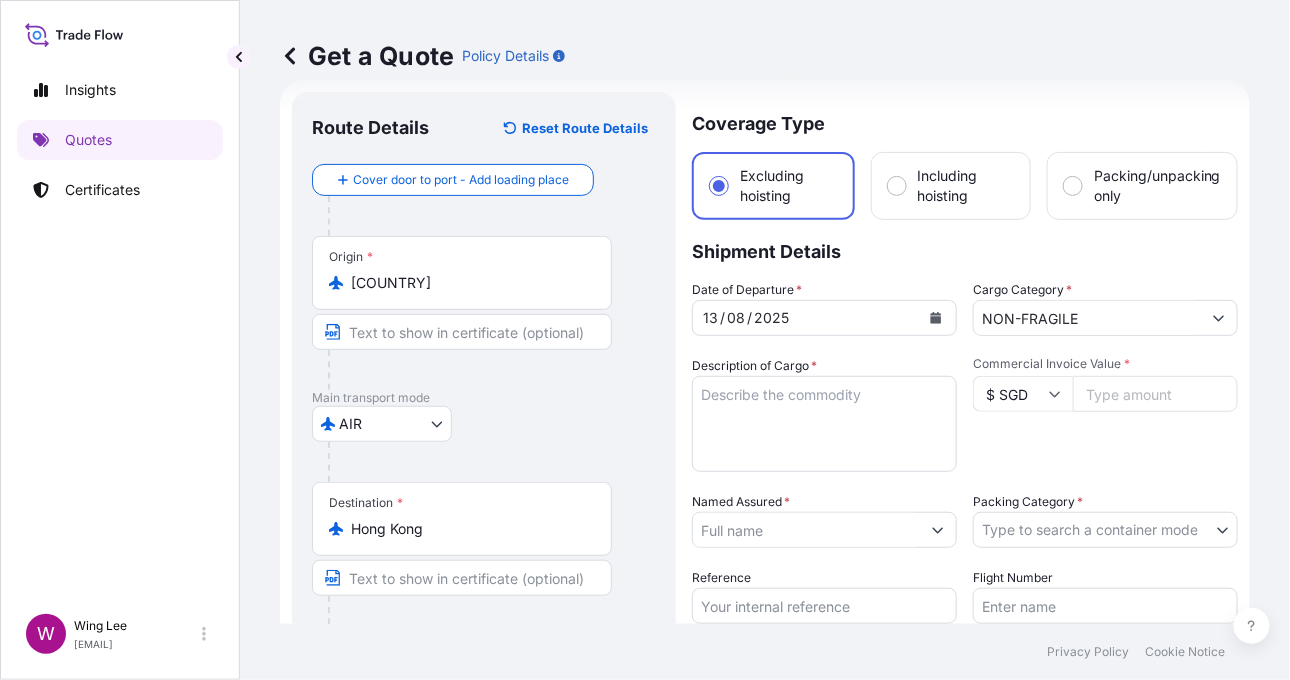 click on "Description of Cargo *" at bounding box center (824, 424) 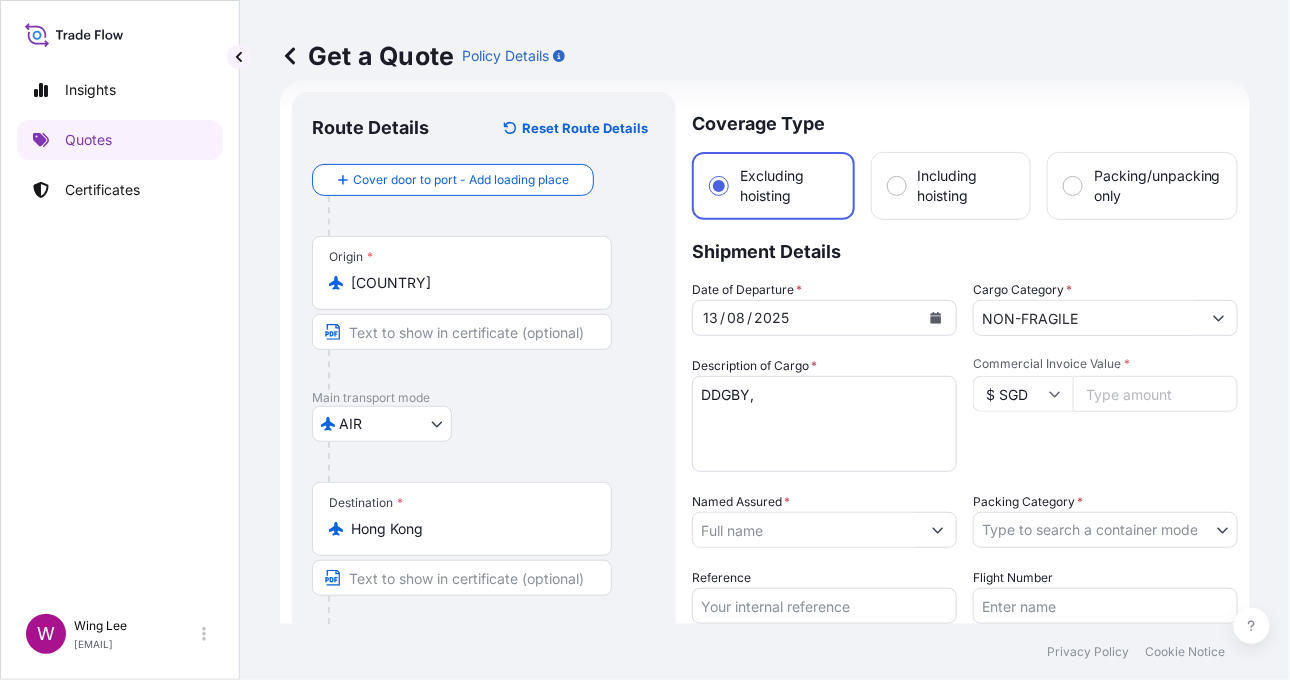 click on "DDGBY," at bounding box center (824, 424) 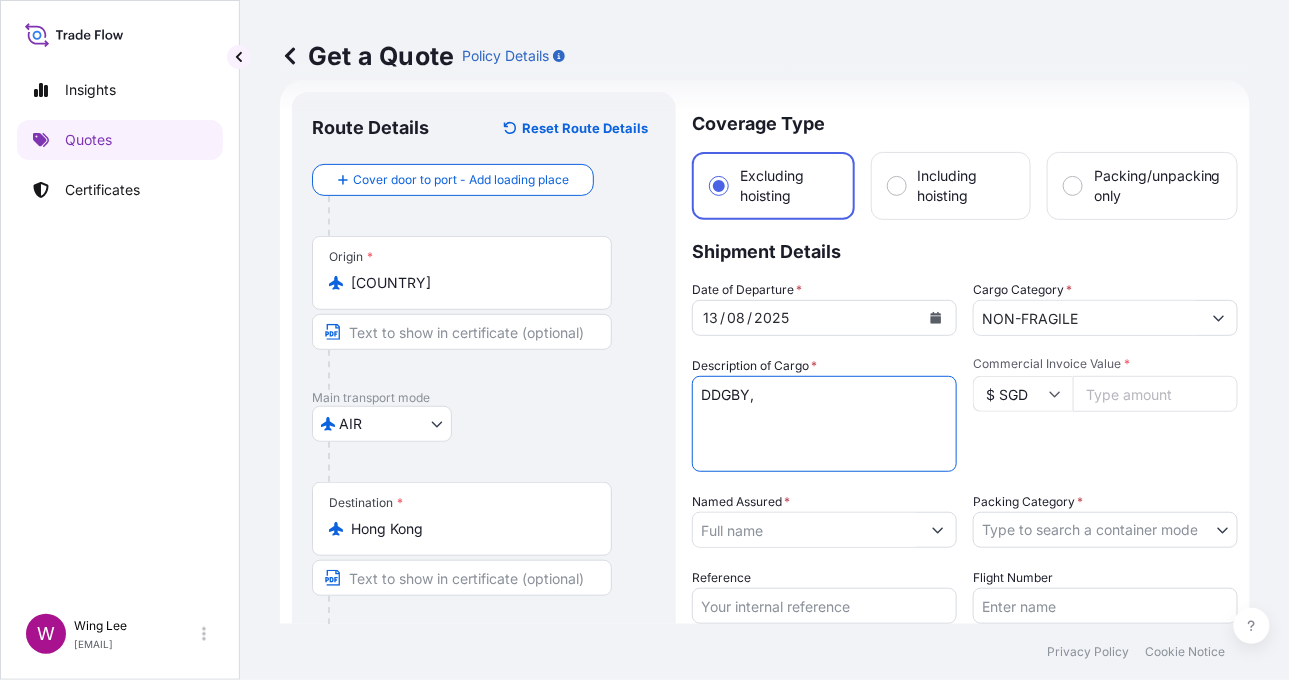 paste on "[PERSON_NAME], The American LOVE (White Blue Red),
[YEAR]-[YEAR], polychrome aluminium, 48 x 48 x 24 cm, Ed. of 8" 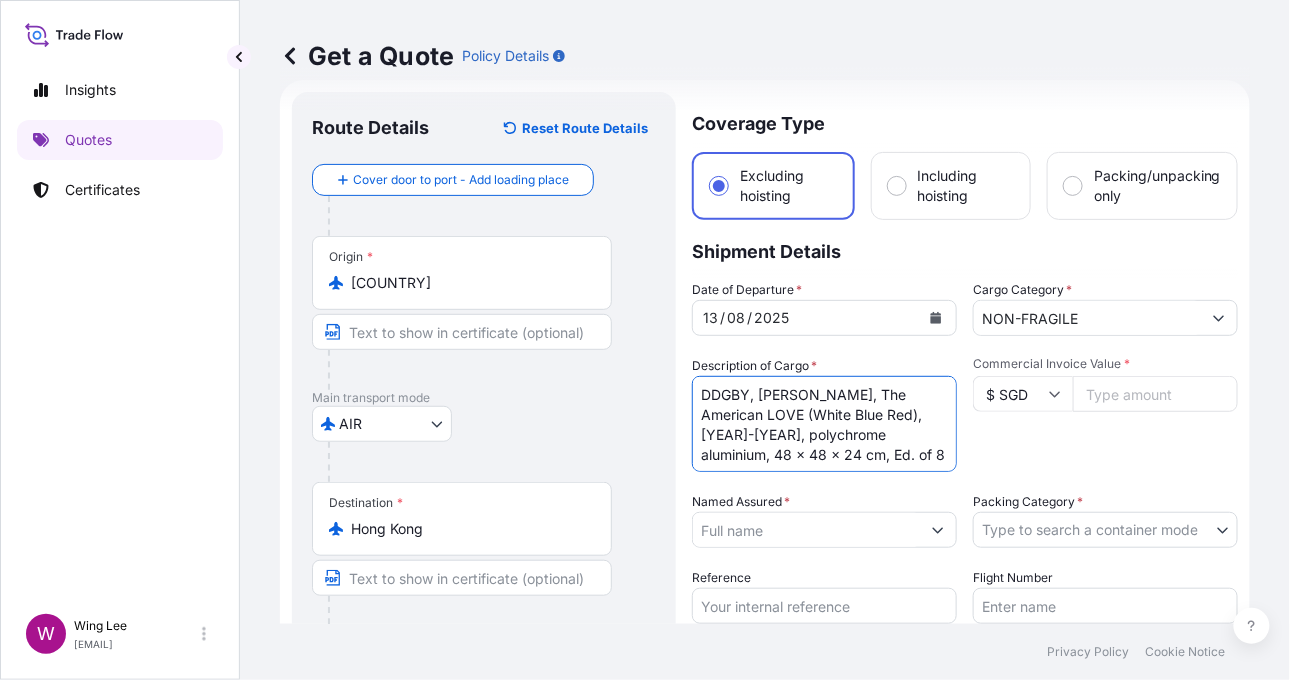 scroll, scrollTop: 32, scrollLeft: 0, axis: vertical 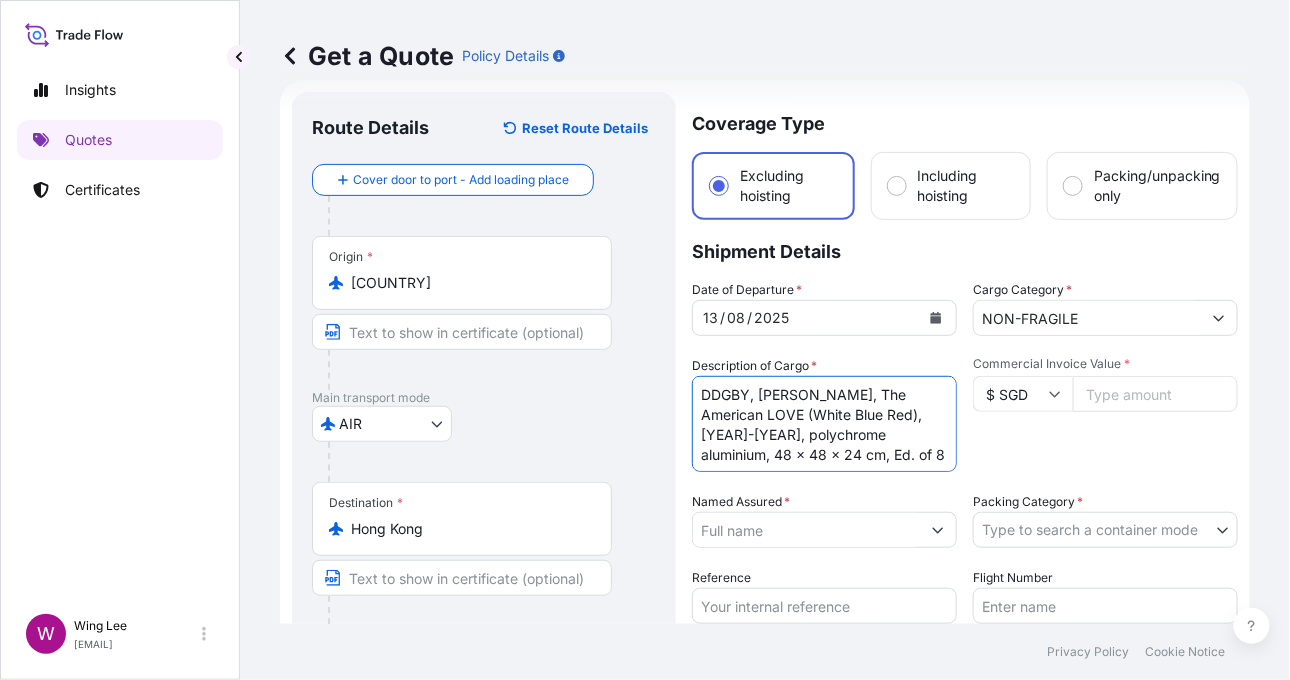 drag, startPoint x: 788, startPoint y: 463, endPoint x: 634, endPoint y: 270, distance: 246.91092 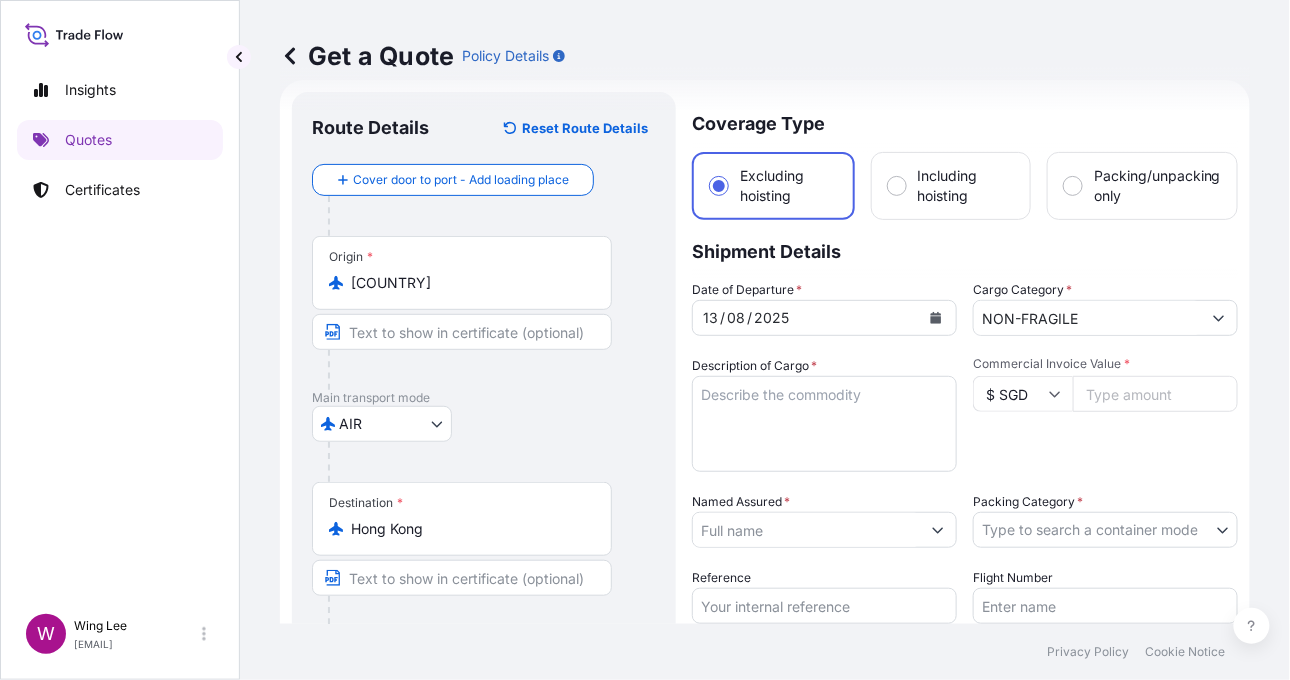 click on "Description of Cargo *" at bounding box center (824, 424) 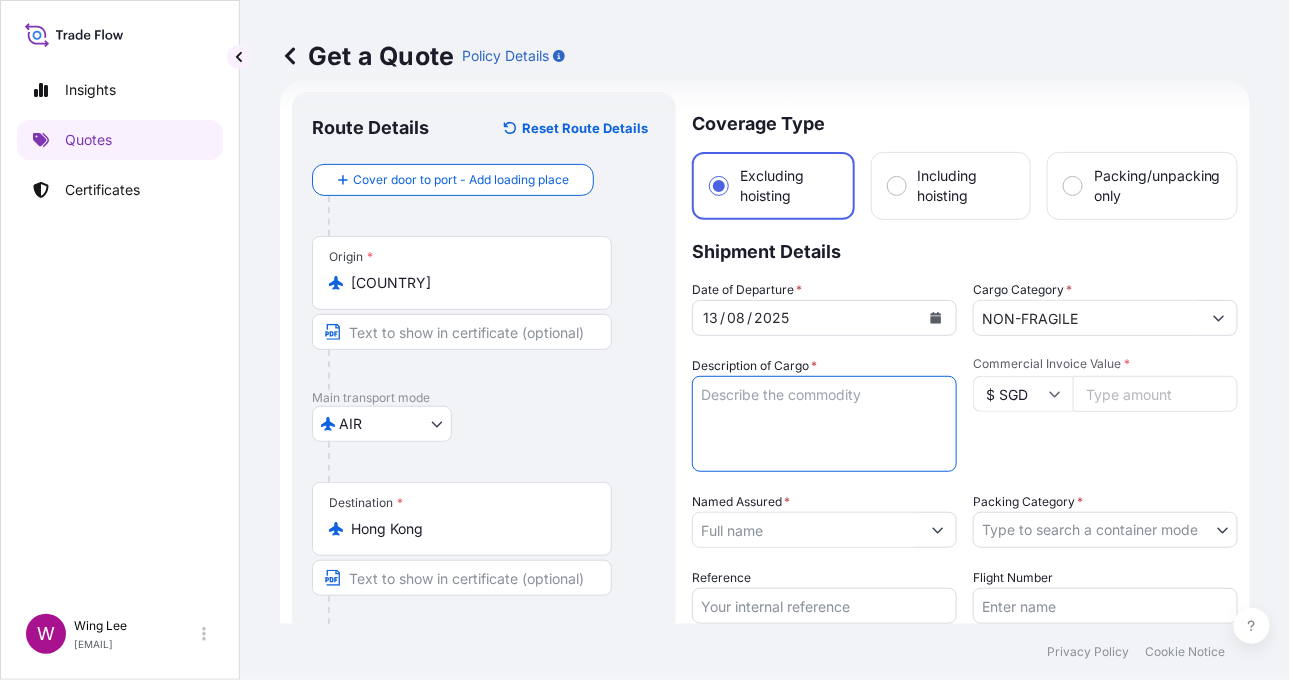 paste on "DDGBY, [PERSON_NAME], The American LOVE (White Blue Red), [YEAR]-[YEAR], polychrome aluminium, 48 x 48 x 24 cm, Ed. of 8" 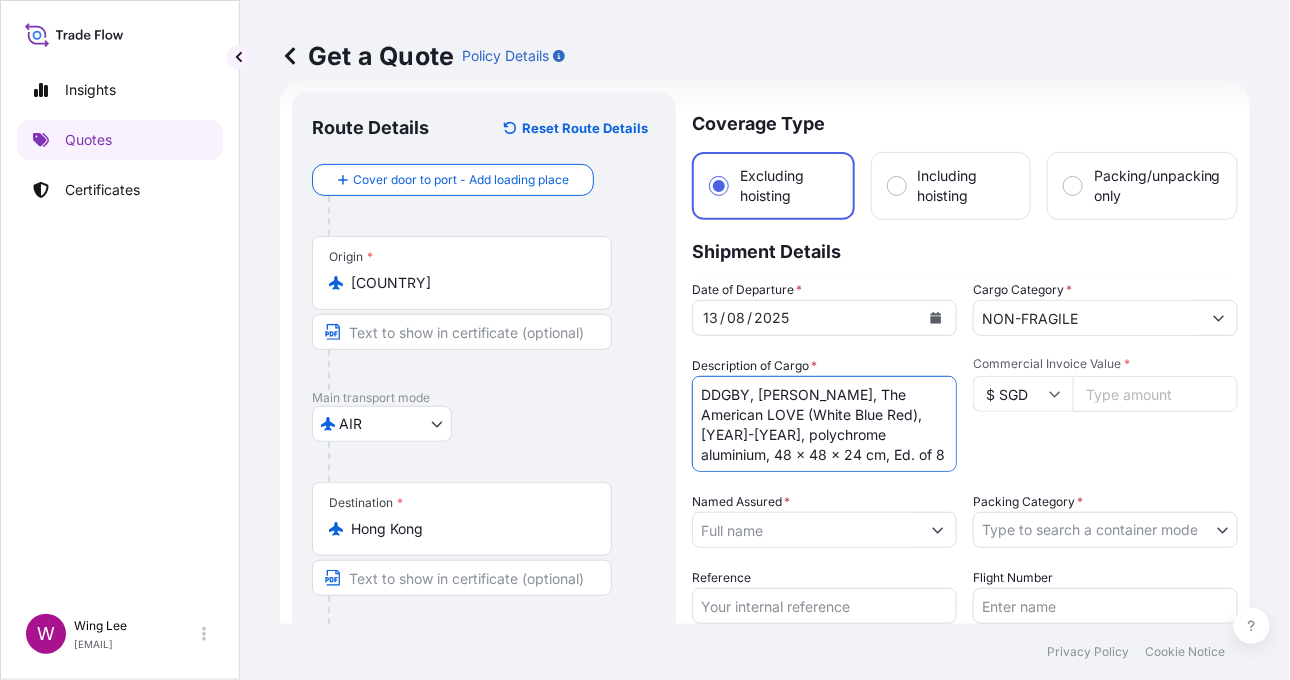 scroll, scrollTop: 12, scrollLeft: 0, axis: vertical 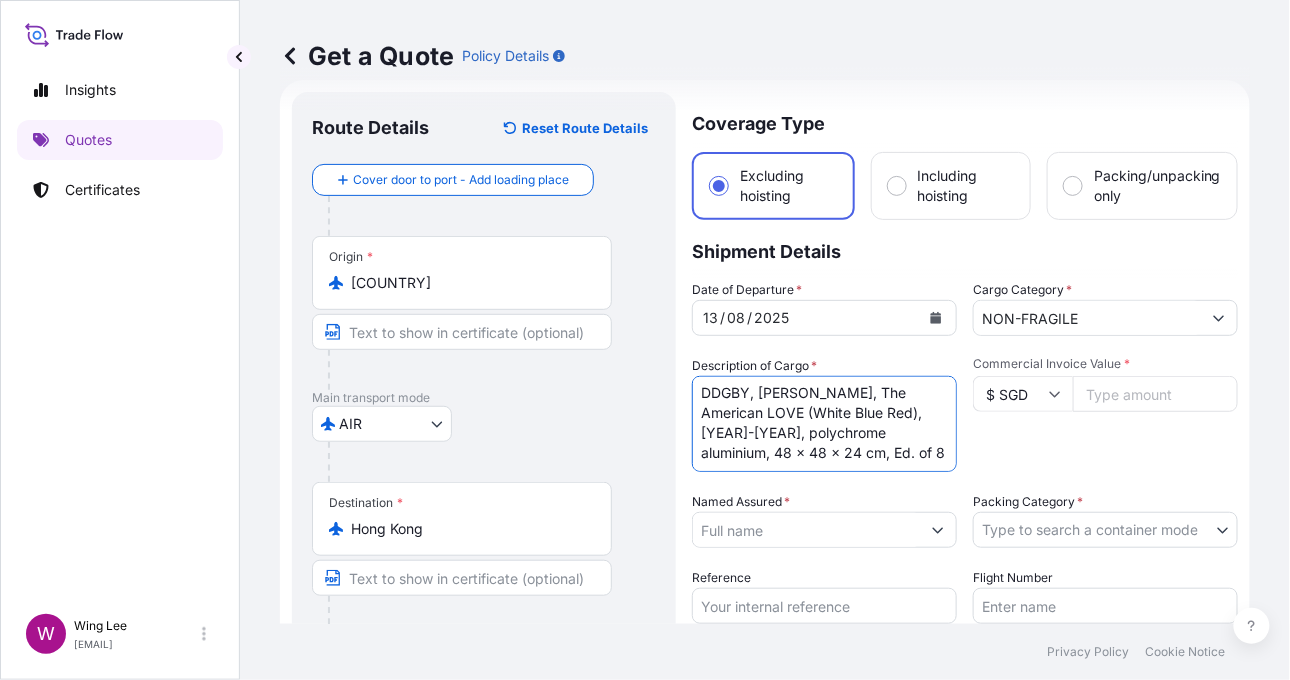 type on "DDGBY, [PERSON_NAME], The American LOVE (White Blue Red), [YEAR]-[YEAR], polychrome aluminium, 48 x 48 x 24 cm, Ed. of 8" 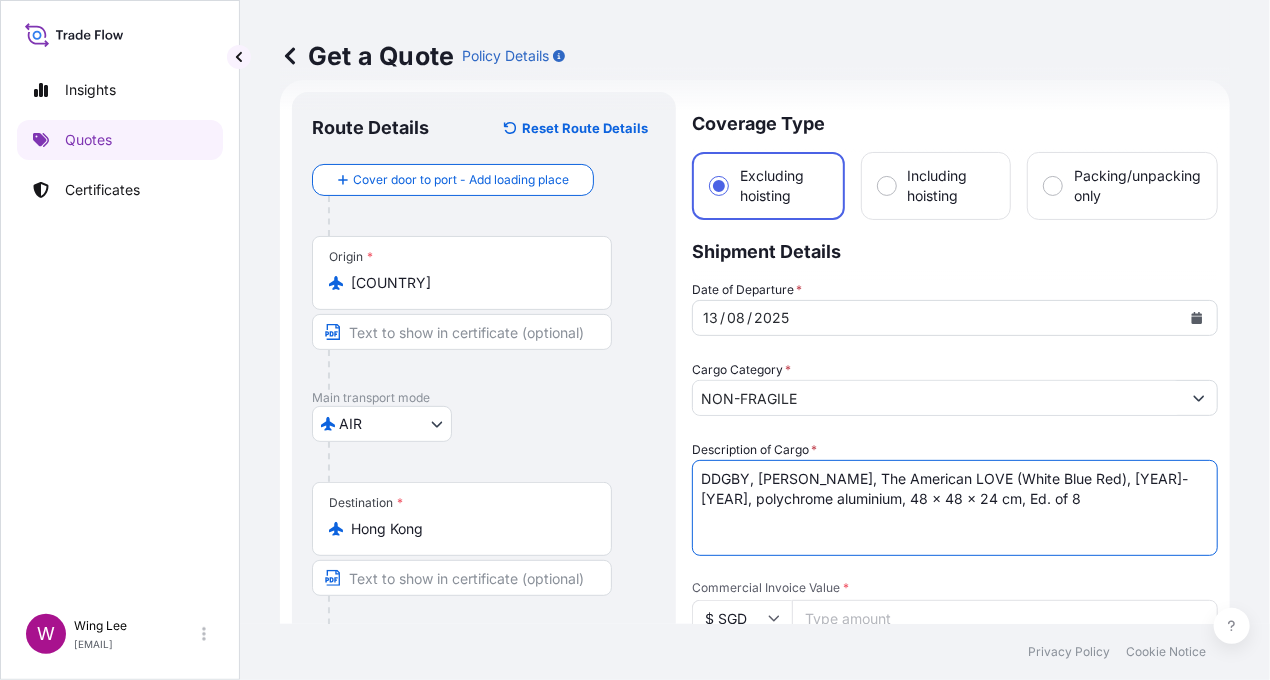 click on "Named Assured *" at bounding box center [937, 698] 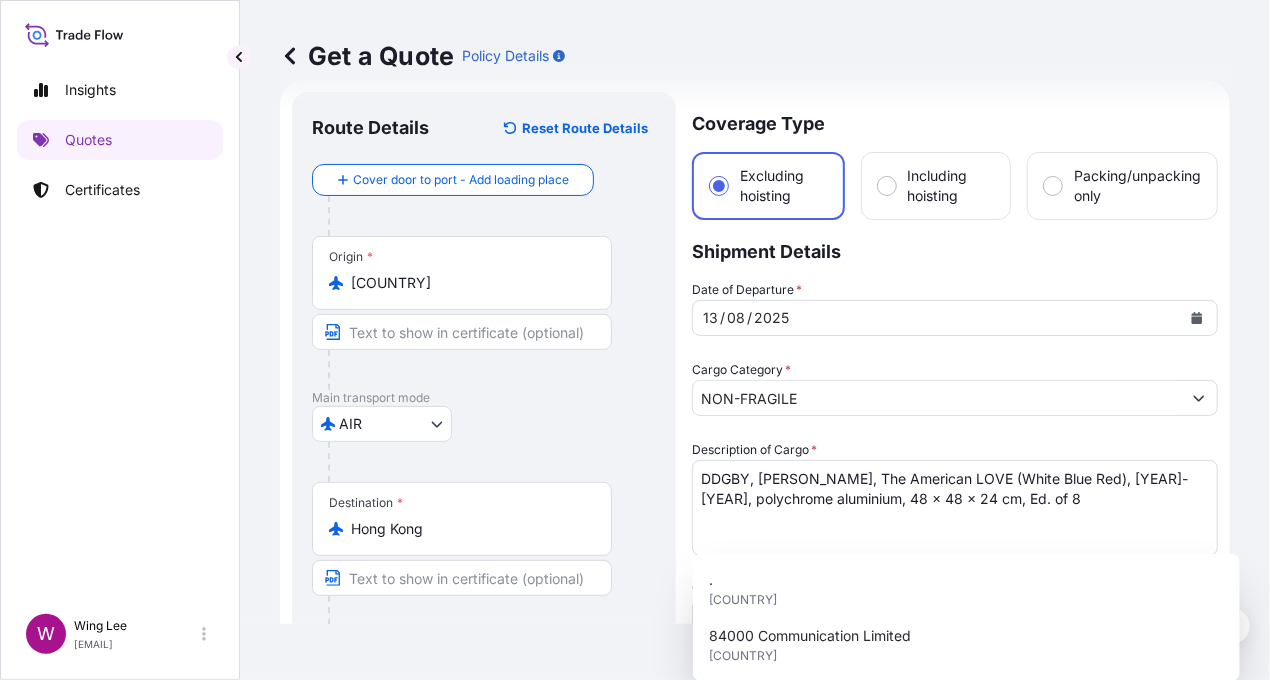 click 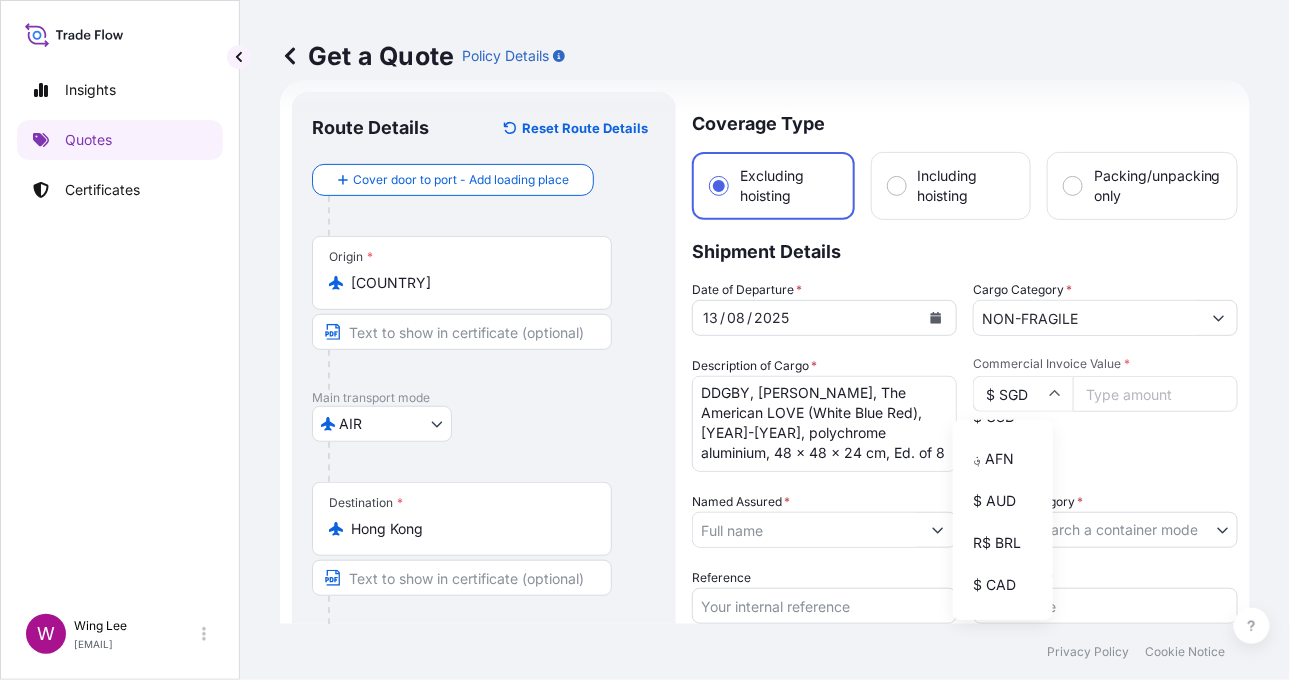 scroll, scrollTop: 400, scrollLeft: 0, axis: vertical 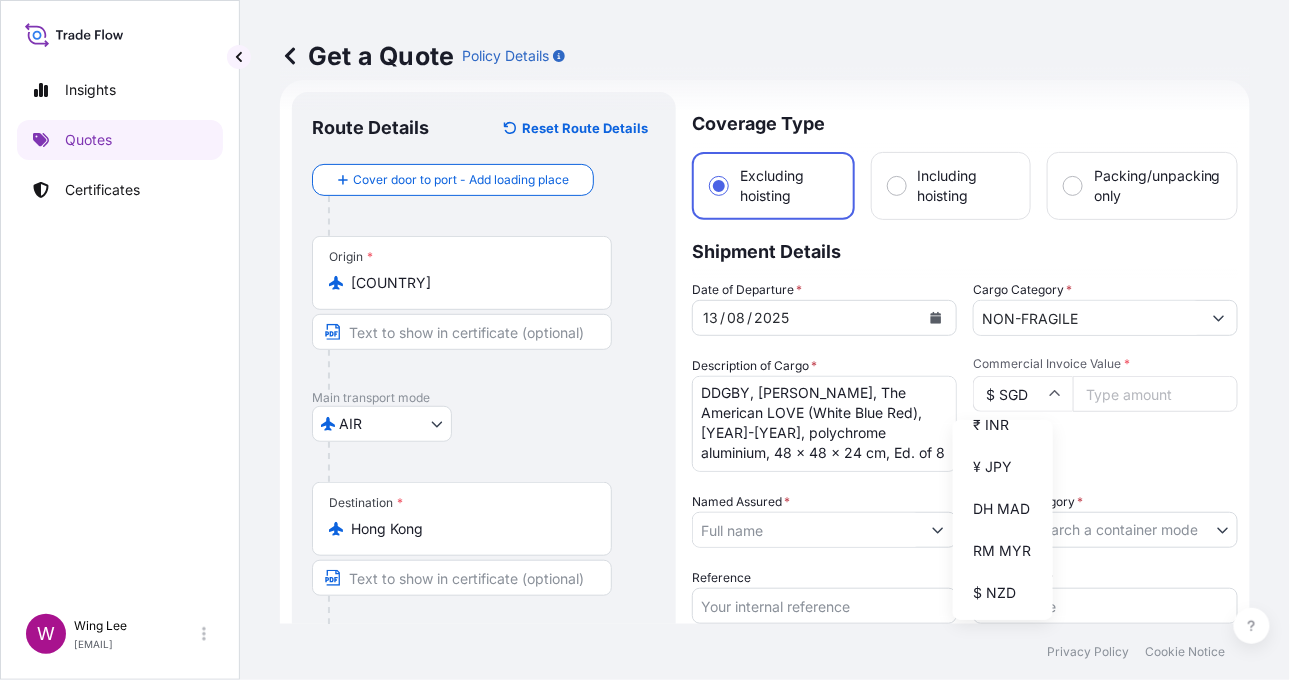 click on "$ HKD" at bounding box center (1003, 383) 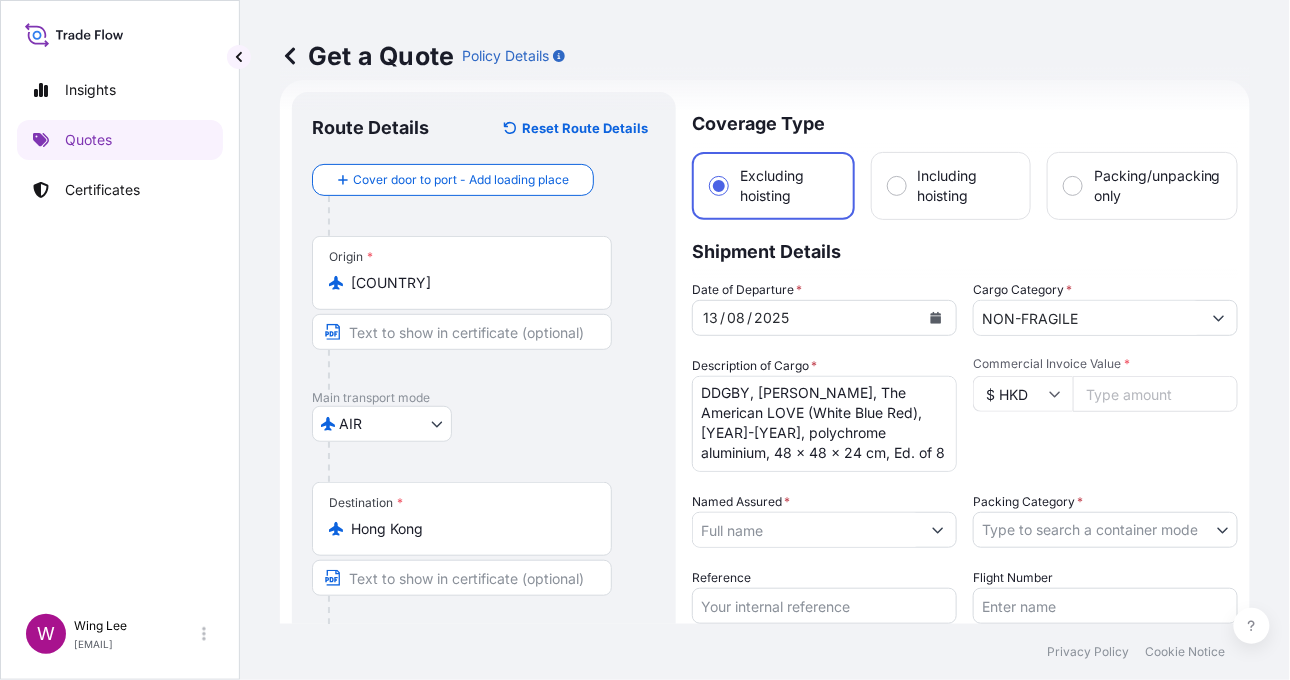 click on "Commercial Invoice Value   *" at bounding box center [1155, 394] 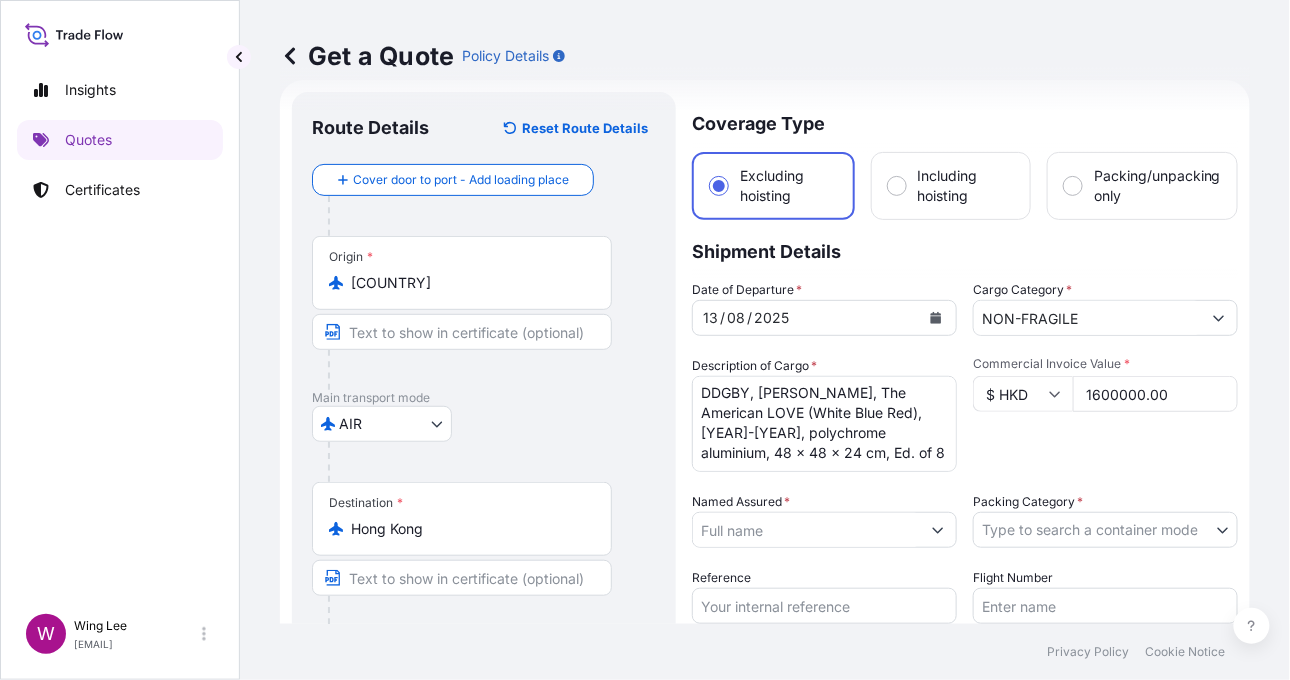 type on "1600000.00" 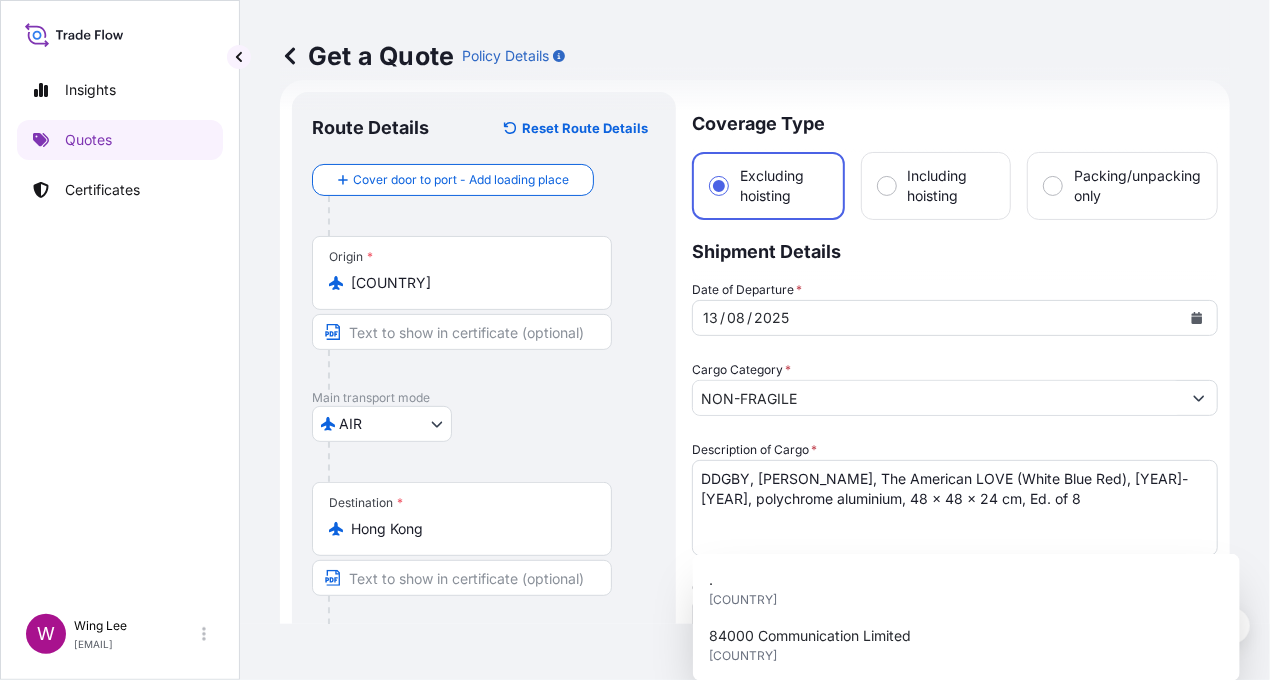 click on "Named Assured *" at bounding box center [937, 698] 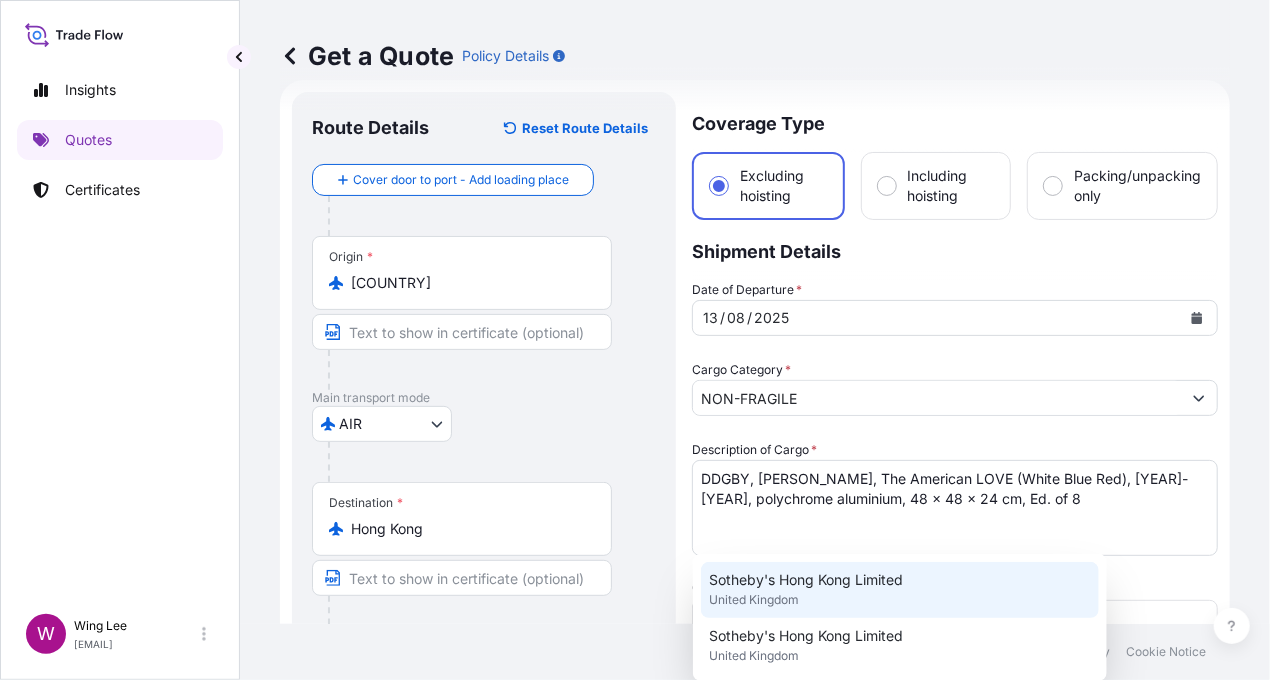 click on "Sotheby's Hong Kong Limited" at bounding box center [806, 580] 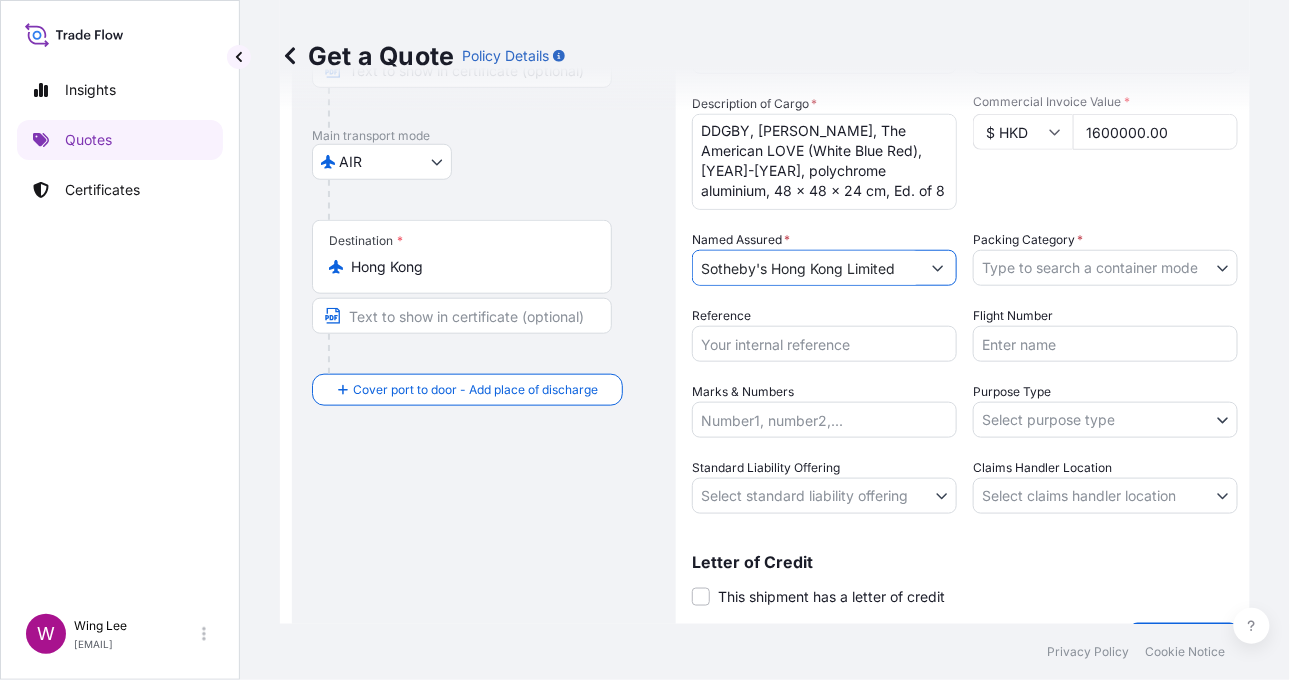 scroll, scrollTop: 298, scrollLeft: 0, axis: vertical 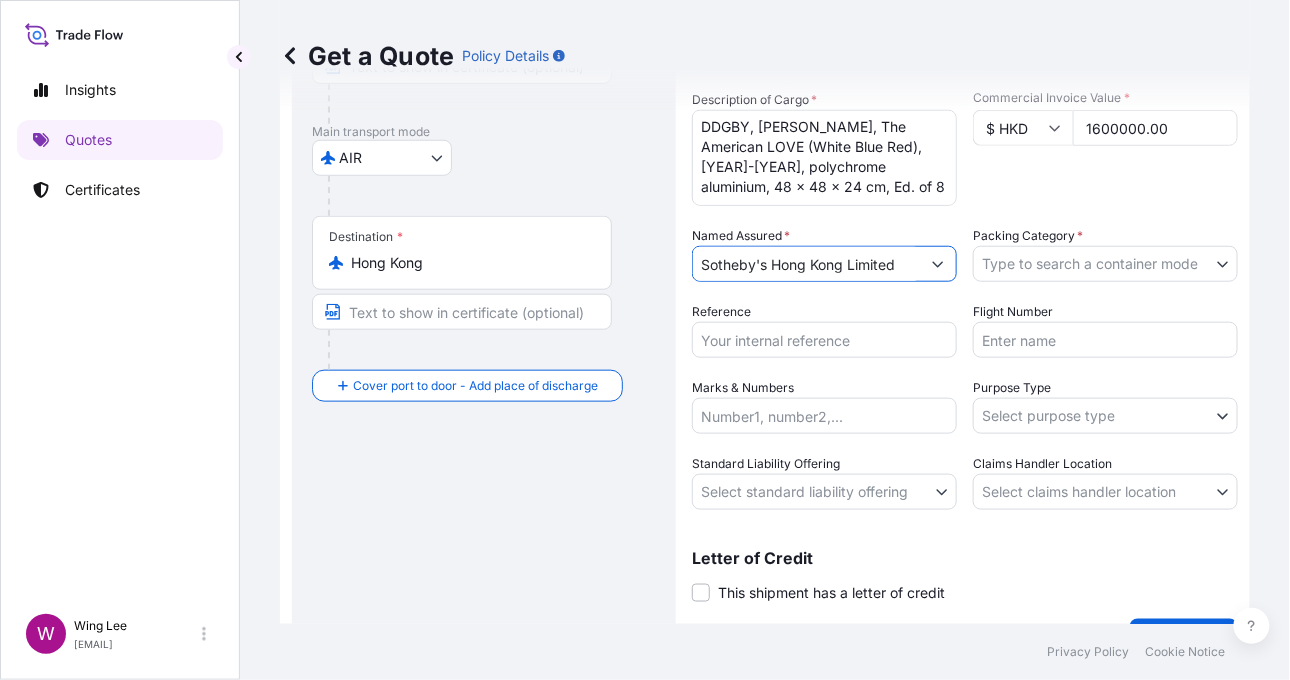 type on "Sotheby's Hong Kong Limited" 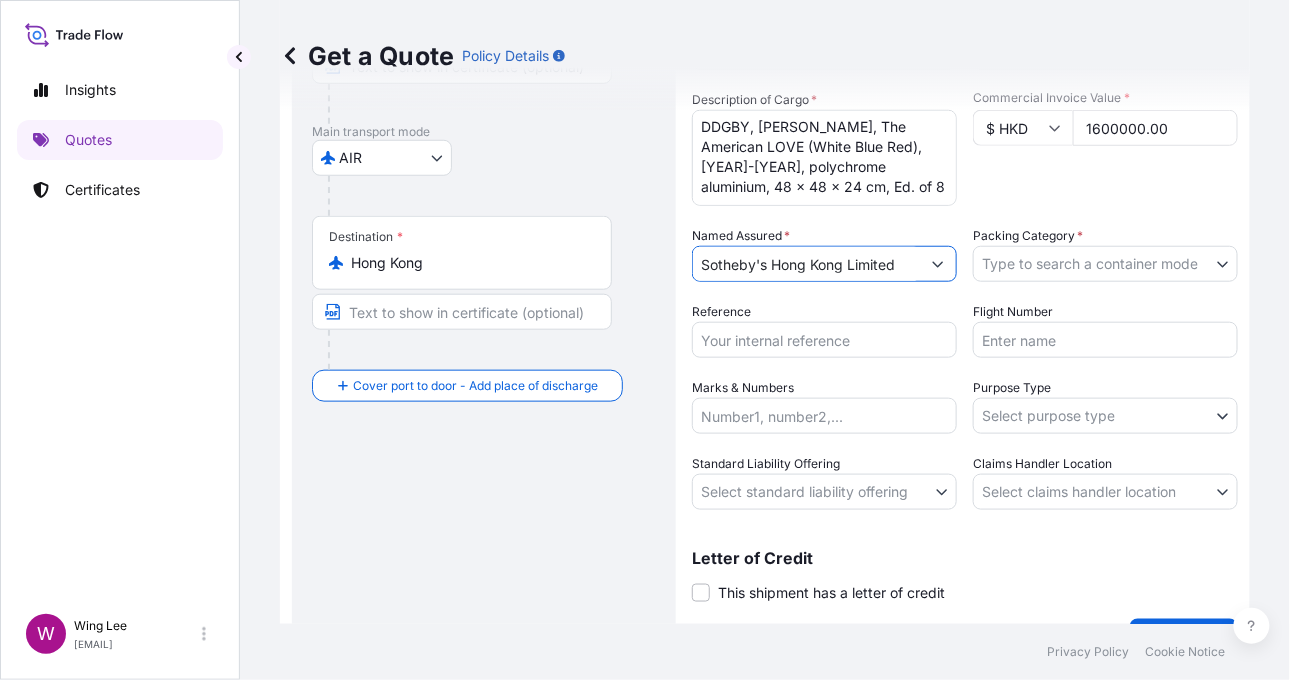 click on "15 options available. 9 options available. 1 option available. 0 options available. 12 options available.
Insights Quotes Certificates W Wing   Lee [EMAIL] Get a Quote Policy Details Route Details Reset Route Details   Cover door to port - Add loading place Place of loading Road / Inland Road / Inland Origin * [COUNTRY] Main transport mode AIR COURIER INSTALLATION LAND SEA AIR STORAGE Destination * [COUNTRY] Cover port to door - Add place of discharge Road / Inland Road / Inland Place of Discharge Coverage Type Excluding hoisting Including hoisting Packing/unpacking only Shipment Details Date of Departure * [DATE] Cargo Category * NON-FRAGILE Description of Cargo * DDGBY, [PERSON_NAME], The American LOVE (White Blue Red), [YEAR]-[YEAR], polychrome aluminium, 48 x 48 x 24 cm, Ed. of 8 Commercial Invoice Value   * $ HKD [AMOUNT].00 Named Assured * Sotheby's [COUNTRY] Limited Packing Category * Type to search a container mode AGENT CO-OWNER OWNER Various Reference Flight Number Transit" at bounding box center (645, 340) 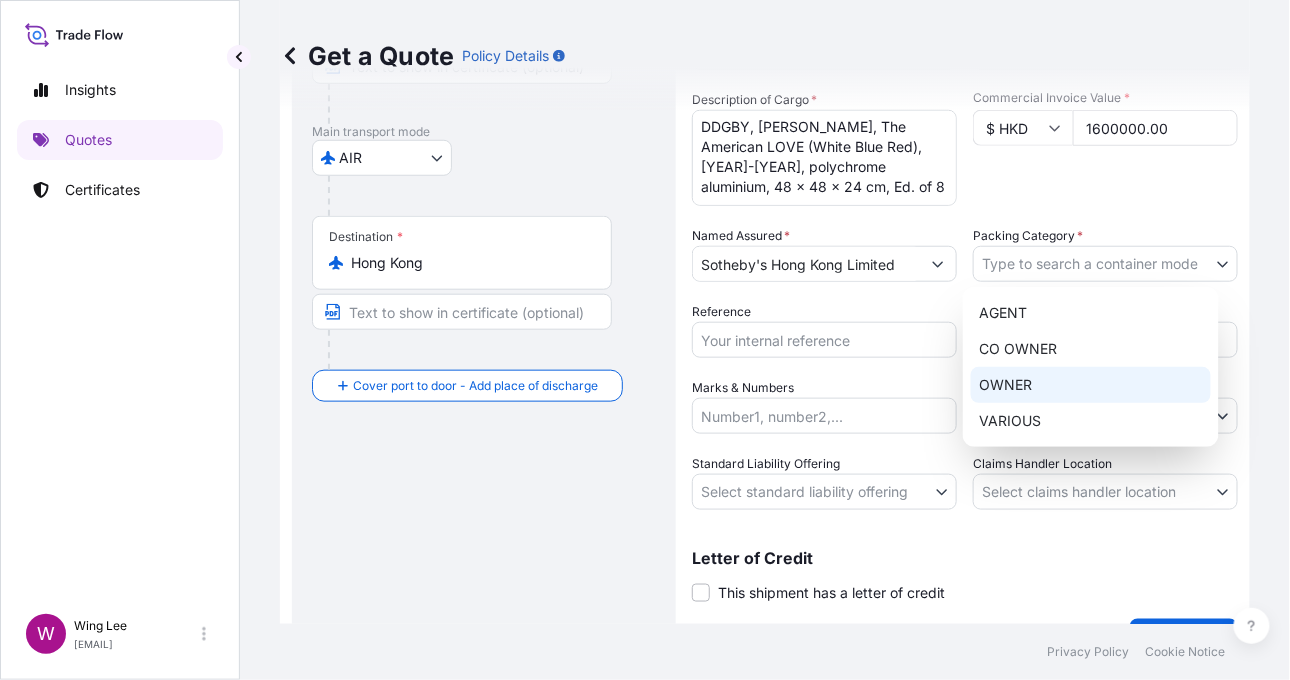 click on "OWNER" at bounding box center [1091, 385] 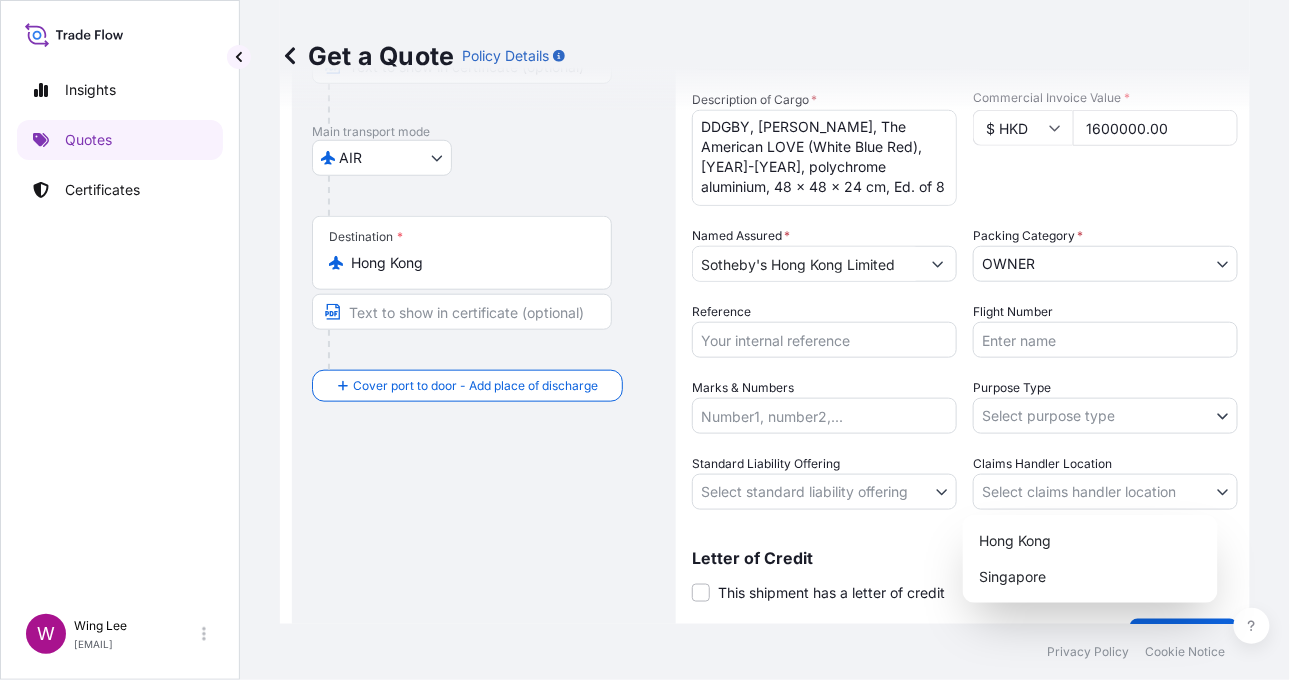 click on "12 options available.
Insights Quotes Certificates W Wing   Lee [EMAIL] Get a Quote Policy Details Route Details Reset Route Details   Cover door to port - Add loading place Place of loading Road / Inland Road / Inland Origin * [COUNTRY] Main transport mode AIR COURIER INSTALLATION LAND SEA AIR STORAGE Destination * [COUNTRY] Cover port to door - Add place of discharge Road / Inland Road / Inland Place of Discharge Coverage Type Excluding hoisting Including hoisting Packing/unpacking only Shipment Details Date of Departure * [DATE] Cargo Category * NON-FRAGILE Description of Cargo * DDGBY, [PERSON_NAME], The American LOVE (White Blue Red), [YEAR]-[YEAR], polychrome aluminium, 48 x 48 x 24 cm, Ed. of 8 Commercial Invoice Value   * $ HKD [AMOUNT].00 Named Assured * Sotheby's [COUNTRY] Limited Packing Category * OWNER AGENT CO-OWNER OWNER Various Reference Flight Number Transit" at bounding box center [645, 340] 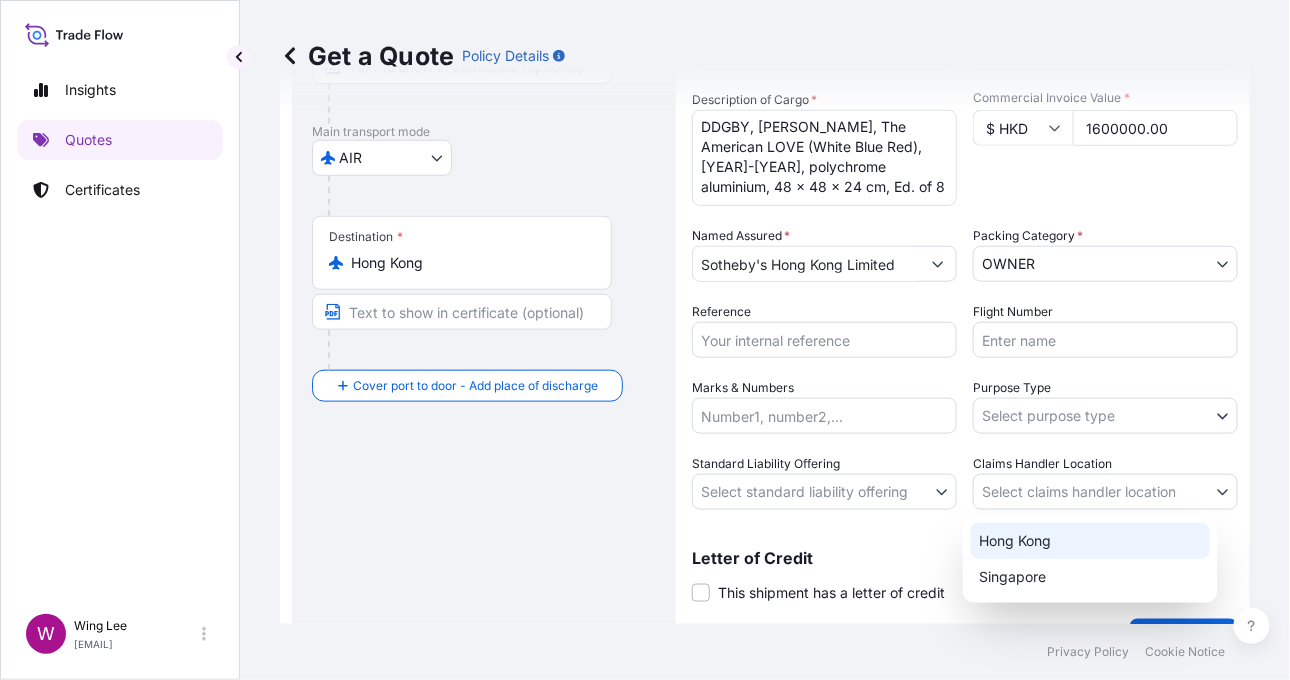click on "Hong Kong" at bounding box center [1090, 541] 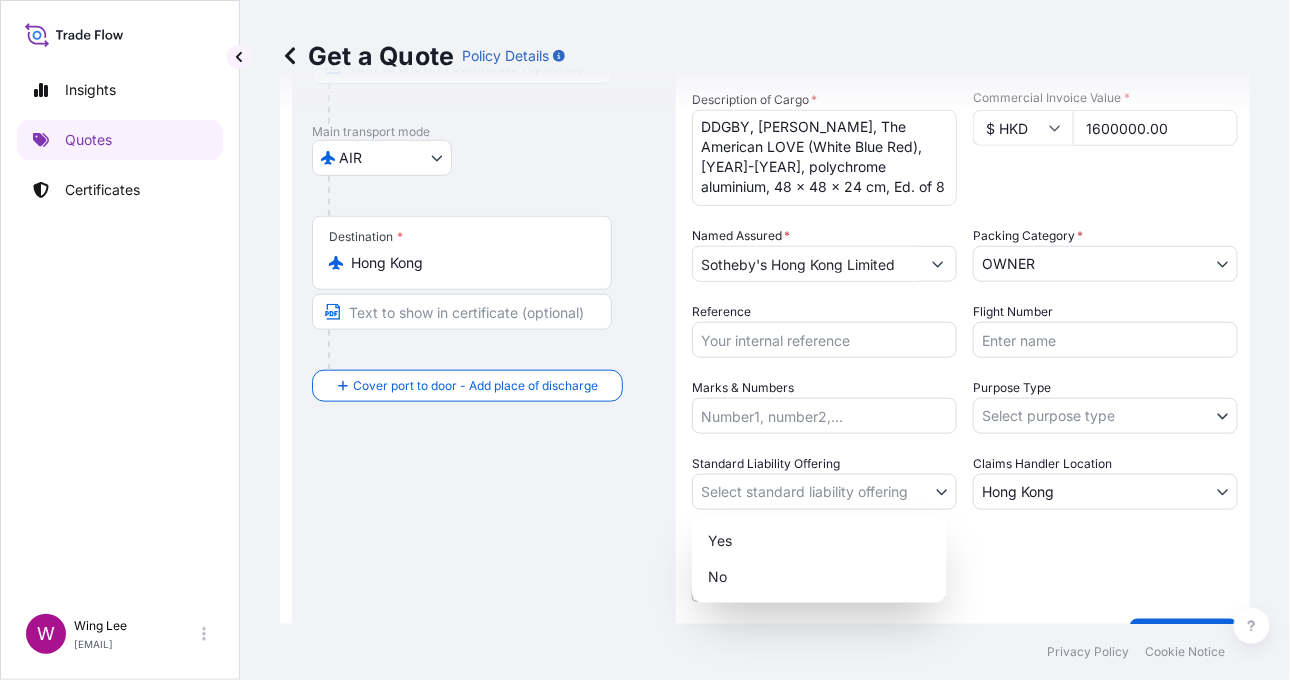click on "Insights Quotes Certificates W Wing   Lee [EMAIL] Get a Quote Policy Details Route Details Reset Route Details   Cover door to port - Add loading place Place of loading Road / Inland Road / Inland Origin * [COUNTRY] Main transport mode AIR COURIER INSTALLATION LAND SEA AIR STORAGE Destination * [COUNTRY] Cover port to door - Add place of discharge Road / Inland Road / Inland Place of Discharge Coverage Type Excluding hoisting Including hoisting Packing/unpacking only Shipment Details Date of Departure * [DATE] Cargo Category * NON-FRAGILE Description of Cargo * DDGBY, [PERSON_NAME], The American LOVE (White Blue Red), [YEAR]-[YEAR], polychrome aluminium, 48 x 48 x 24 cm, Ed. of 8 Commercial Invoice Value   * $ HKD [AMOUNT].00 Named Assured * Sotheby's [COUNTRY] Limited Packing Category * OWNER AGENT CO-OWNER OWNER Various Reference Flight Number Marks & Numbers Purpose Type Select purpose type Transit Storage Installation Conservation Standard Liability Offering Yes No [COUNTRY] * 0" at bounding box center (645, 340) 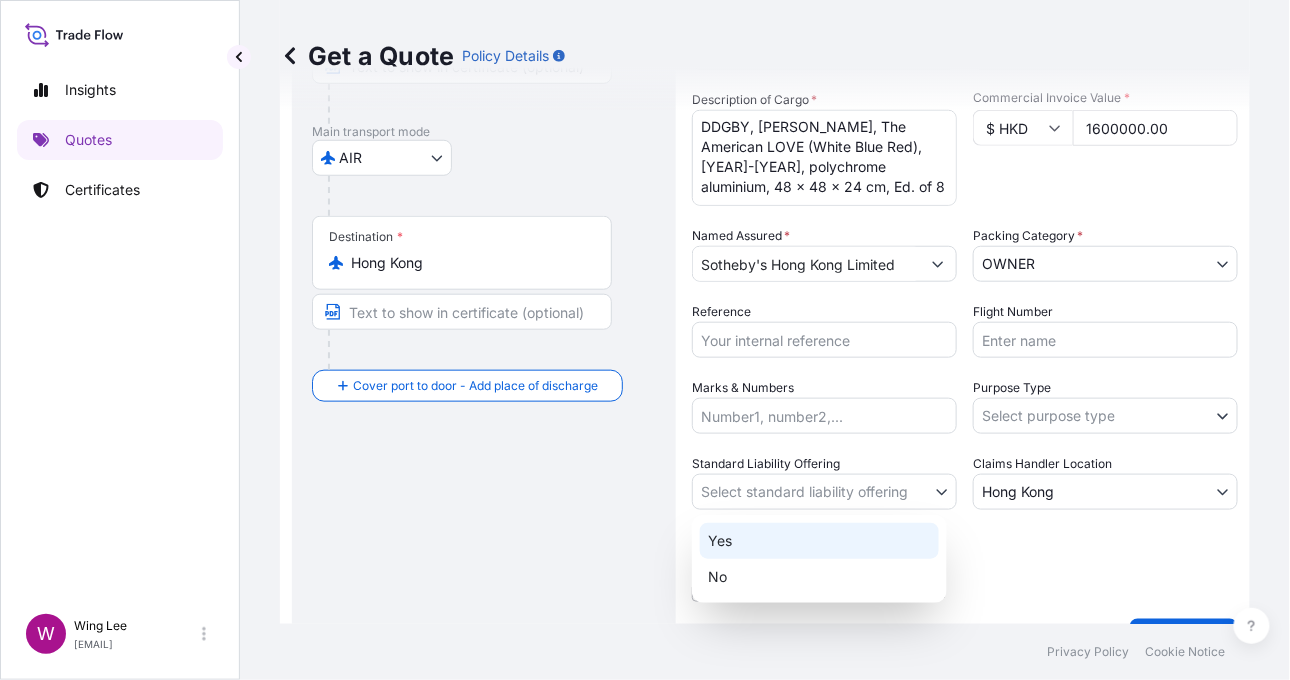 click on "Yes" at bounding box center (819, 541) 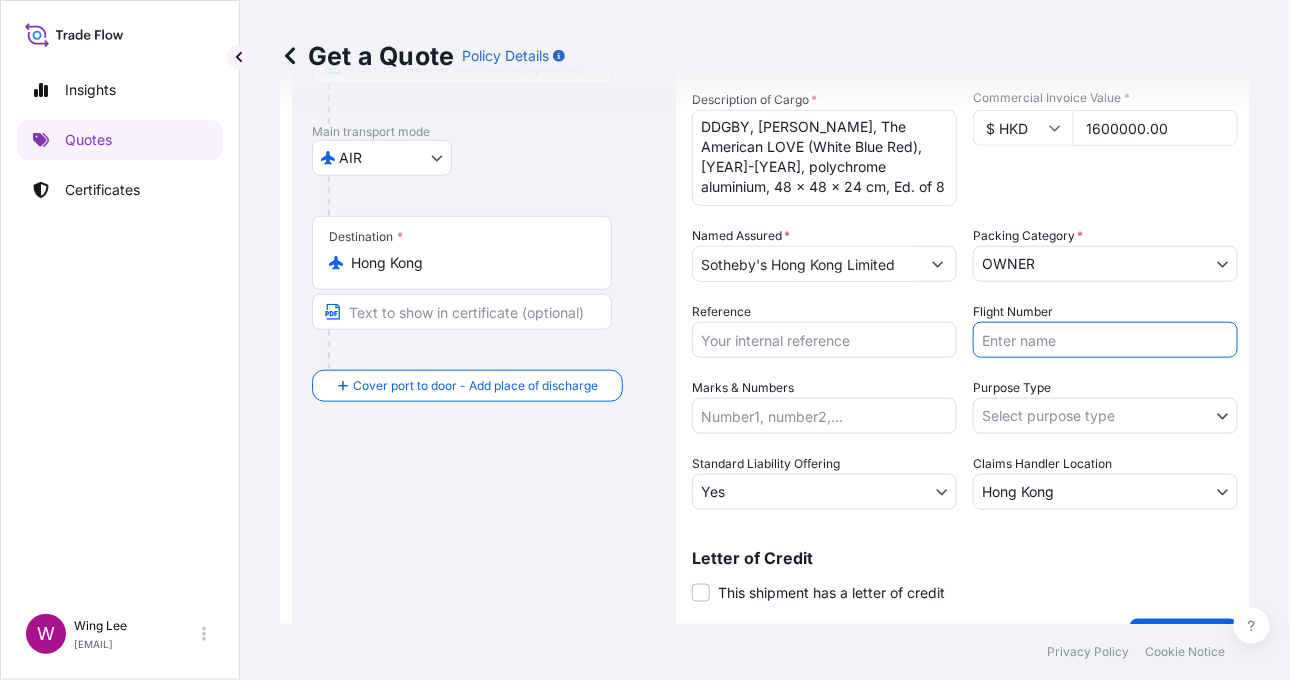 click on "Flight Number" at bounding box center (1105, 340) 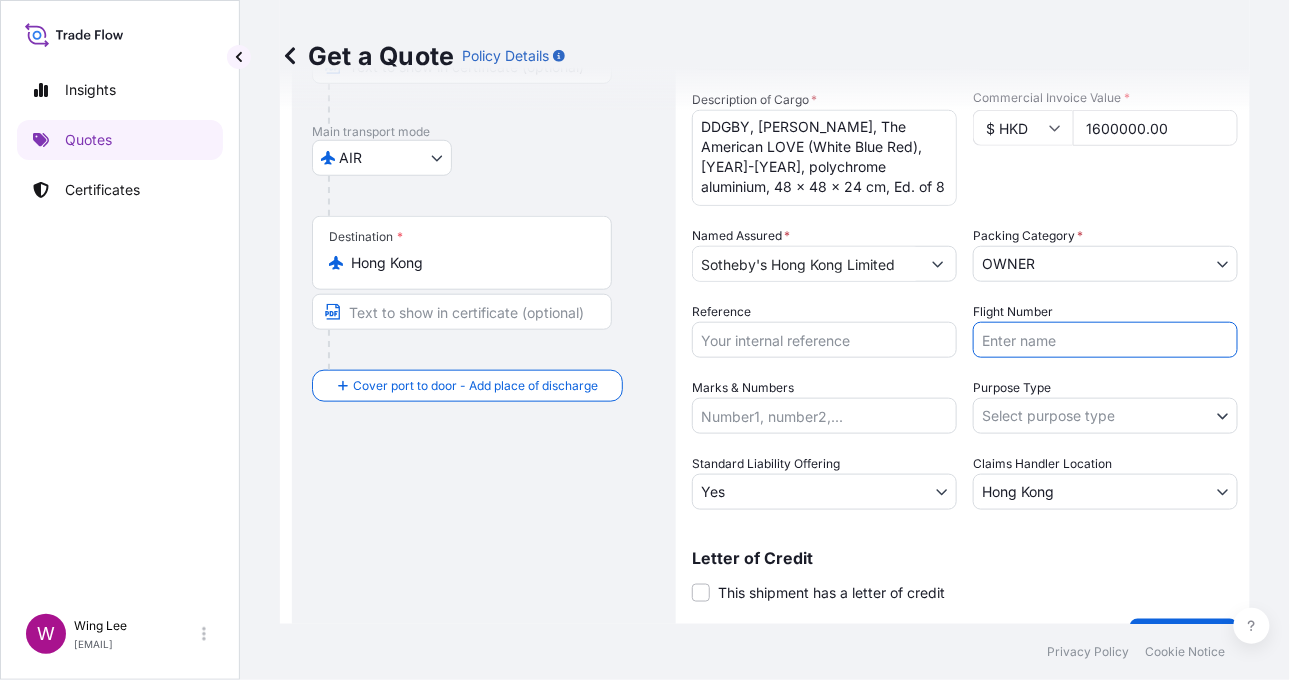 click on "Reference" at bounding box center [824, 340] 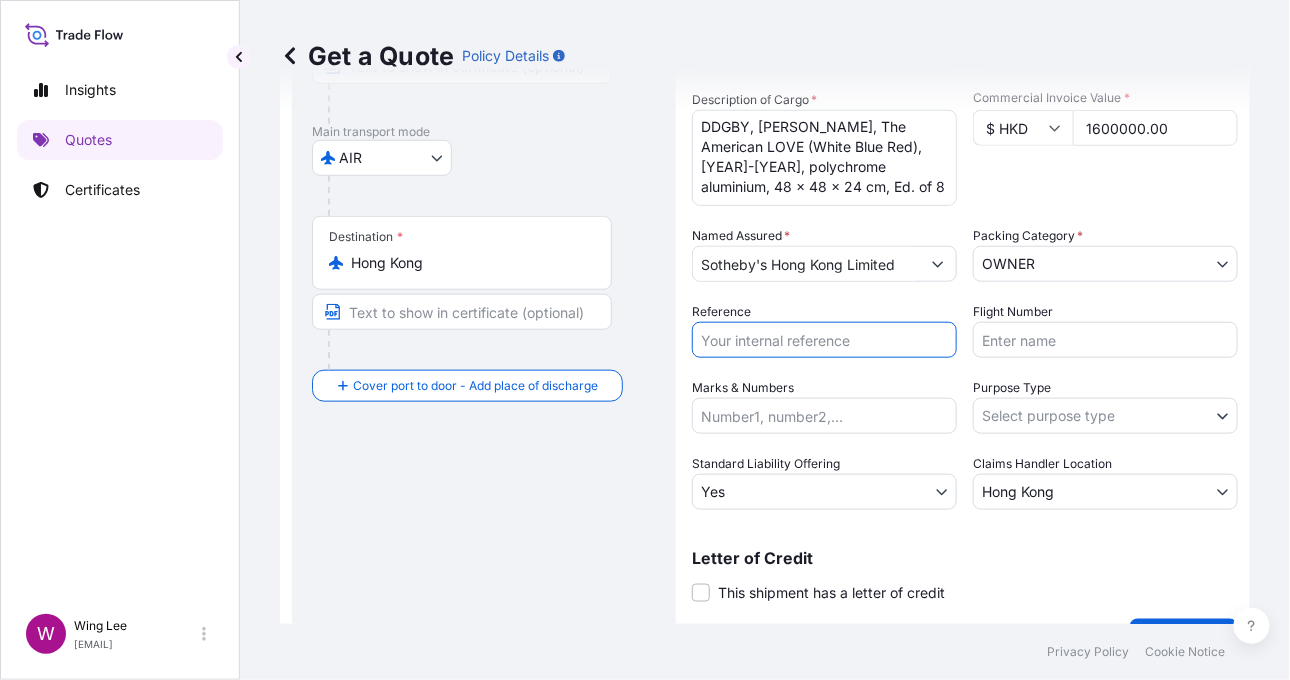 click on "Reference" at bounding box center [824, 340] 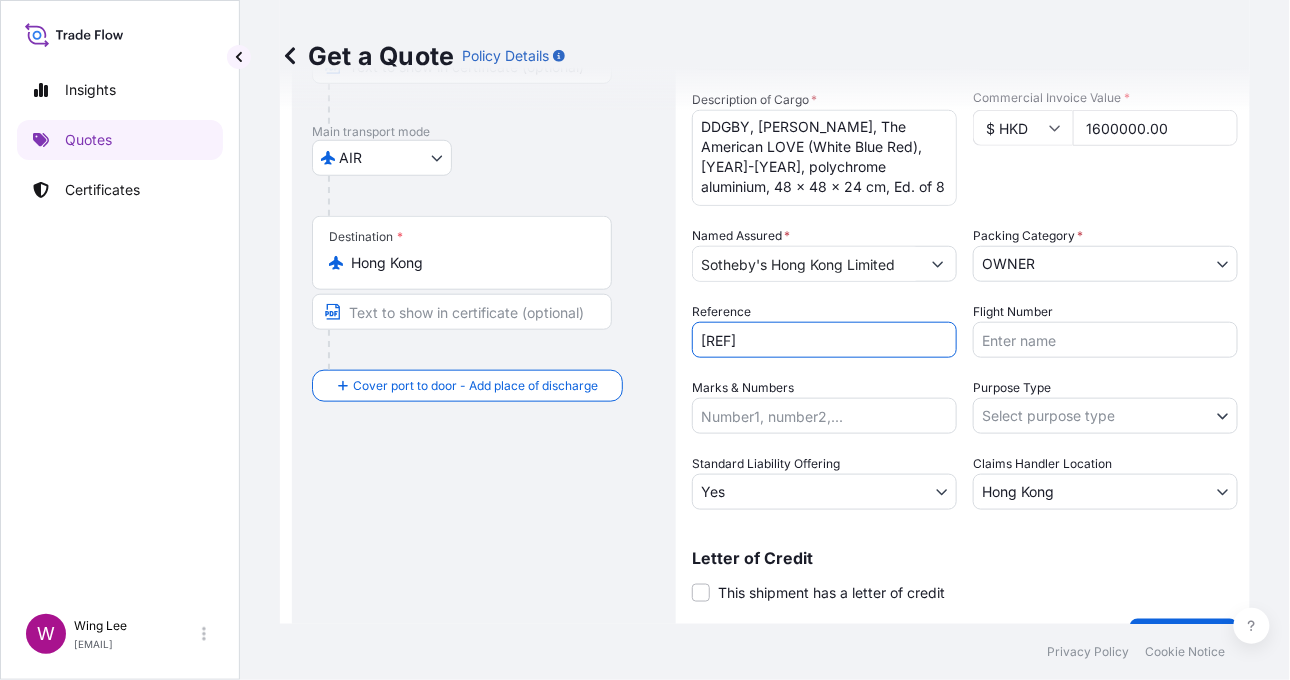 type on "[REF]" 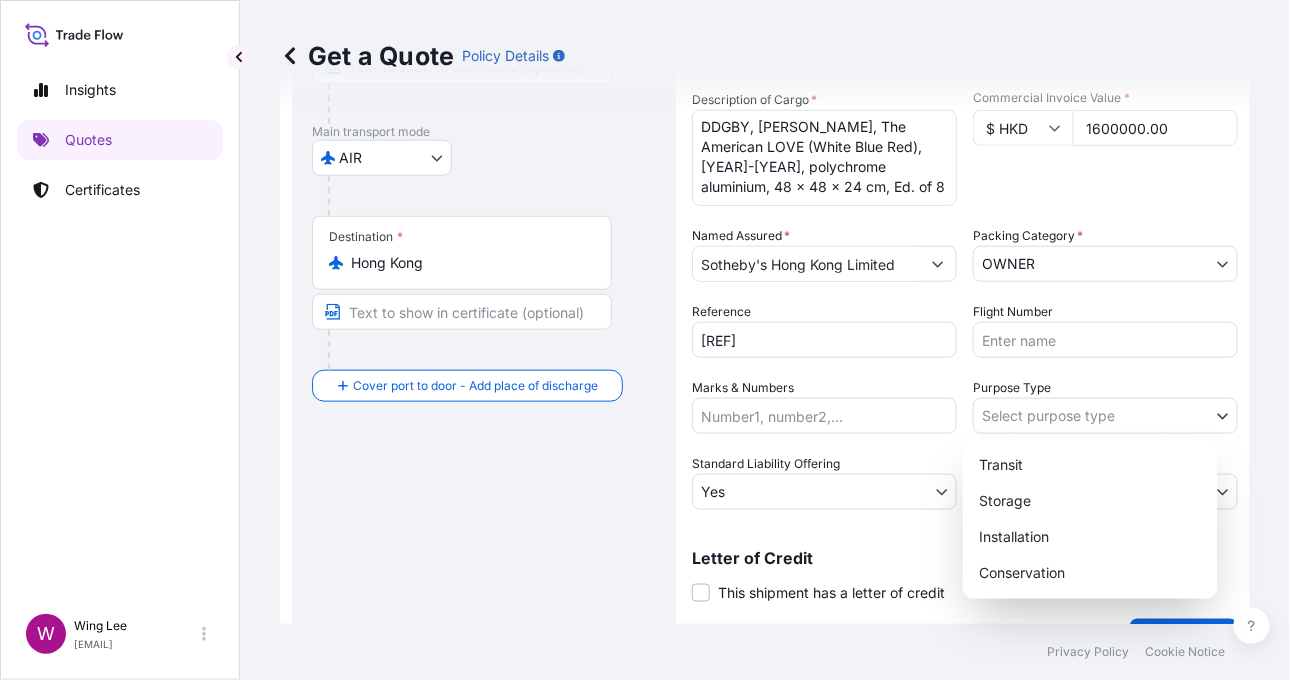 click on "Insights Quotes Certificates W Wing   Lee [EMAIL] Get a Quote Policy Details Route Details Reset Route Details   Cover door to port - Add loading place Place of loading Road / Inland Road / Inland Origin * [COUNTRY] Main transport mode AIR COURIER INSTALLATION LAND SEA AIR STORAGE Destination * [COUNTRY] Cover port to door - Add place of discharge Road / Inland Road / Inland Place of Discharge Coverage Type Excluding hoisting Including hoisting Packing/unpacking only Shipment Details Date of Departure * [DATE] Cargo Category * NON-FRAGILE Description of Cargo * DDGBY, [PERSON_NAME], The American LOVE (White Blue Red), [YEAR]-[YEAR], polychrome aluminium, 48 x 48 x 24 cm, Ed. of 8 Commercial Invoice Value   * $ HKD [AMOUNT].00 Named Assured * Sotheby's [COUNTRY] Limited Packing Category * OWNER AGENT CO-OWNER OWNER Various Reference [REF] Flight Number Marks & Numbers Purpose Type Select purpose type Transit Storage Installation Conservation Standard Liability Offering" at bounding box center [645, 340] 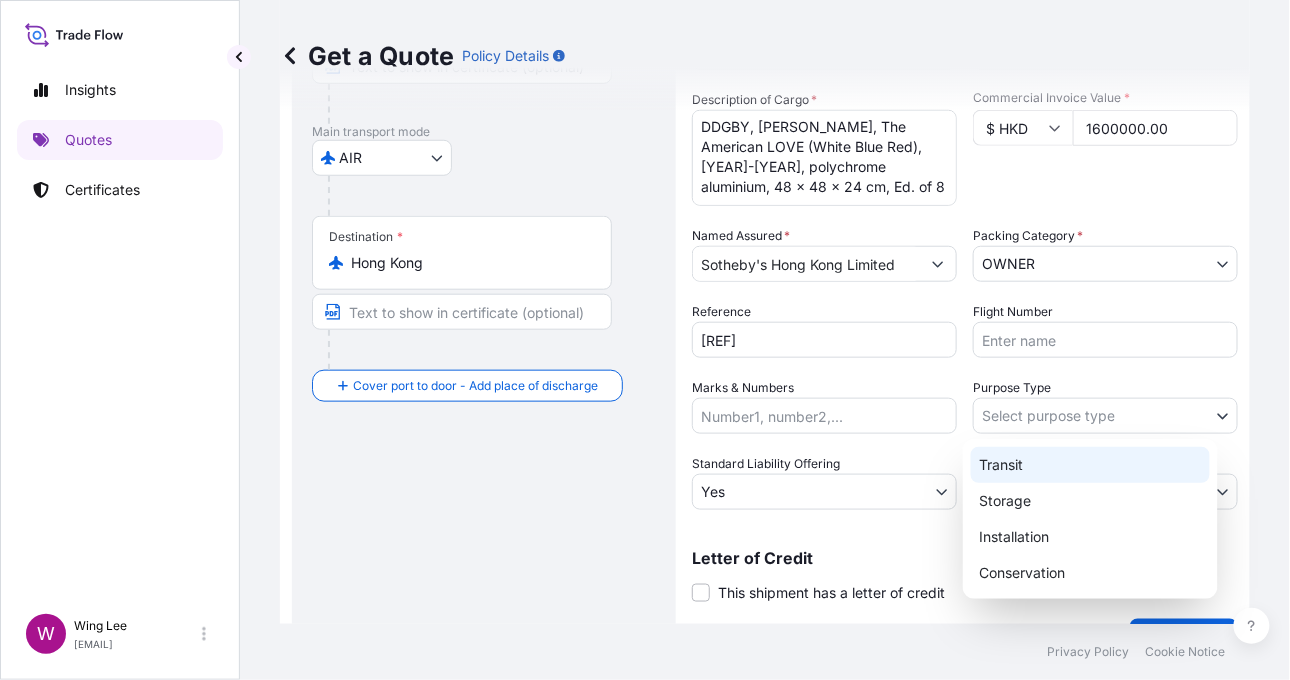 click on "Transit Storage Installation Conservation" at bounding box center (1090, 519) 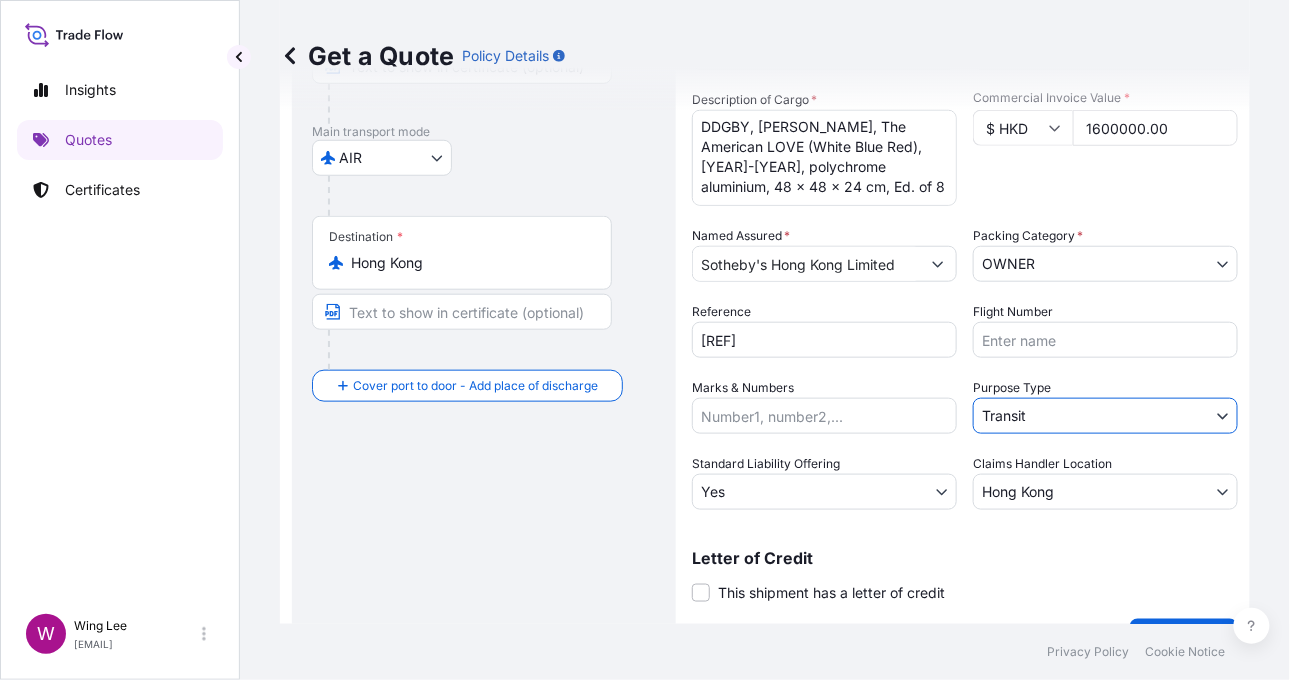 click on "Route Details Reset Route Details   Cover door to port - Add loading place Place of loading Road / Inland Road / Inland Origin * [COUNTRY] Main transport mode AIR COURIER INSTALLATION LAND SEA AIR STORAGE Destination * [COUNTRY] Cover port to door - Add place of discharge Road / Inland Road / Inland Place of Discharge" at bounding box center (484, 242) 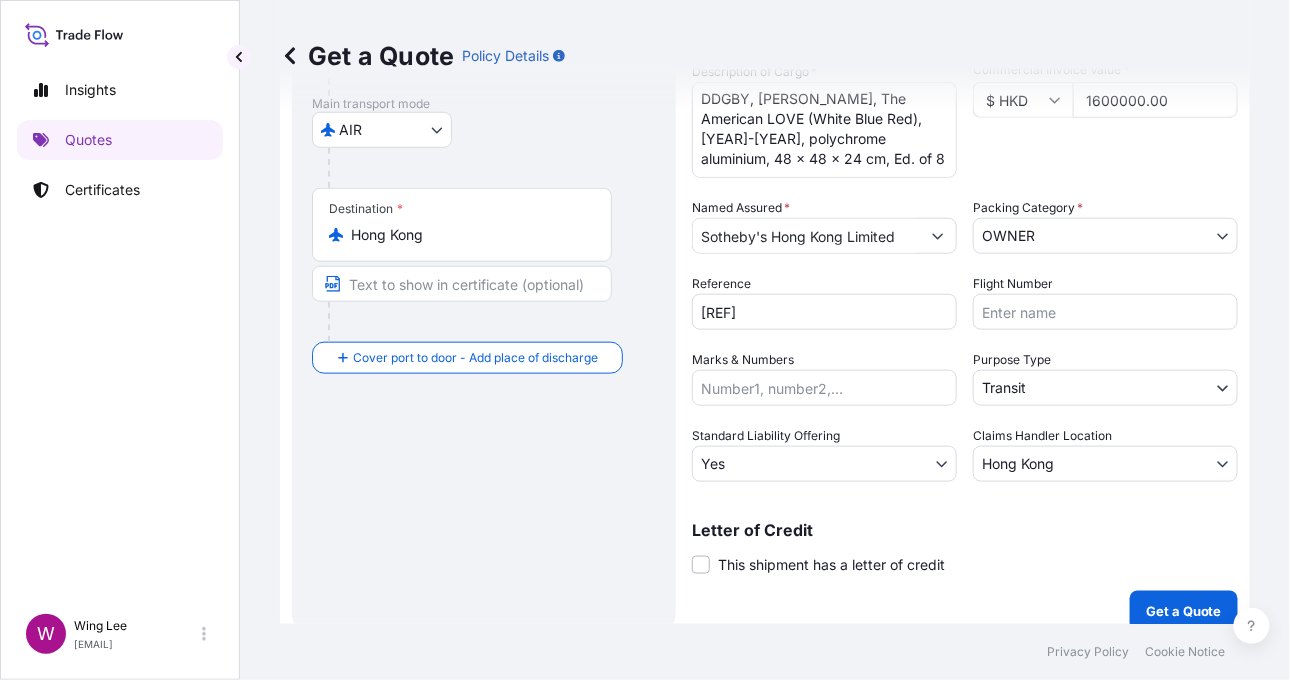 scroll, scrollTop: 341, scrollLeft: 0, axis: vertical 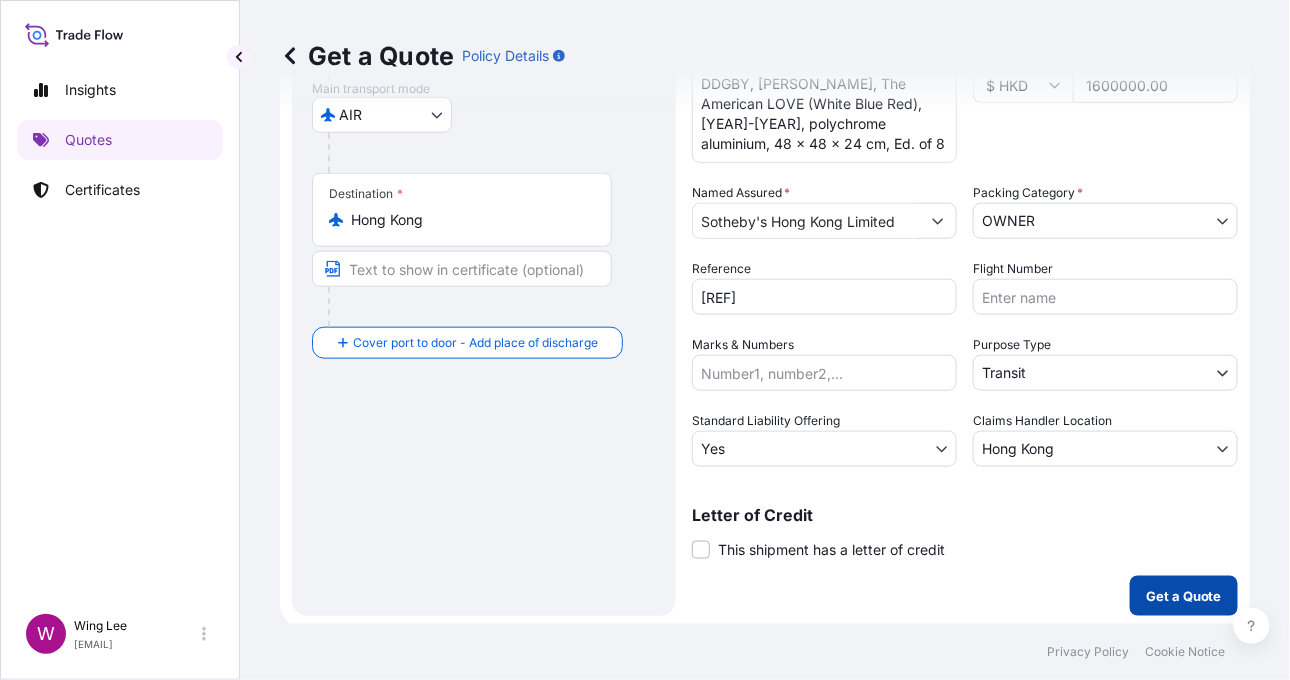 click on "Get a Quote" at bounding box center (1184, 596) 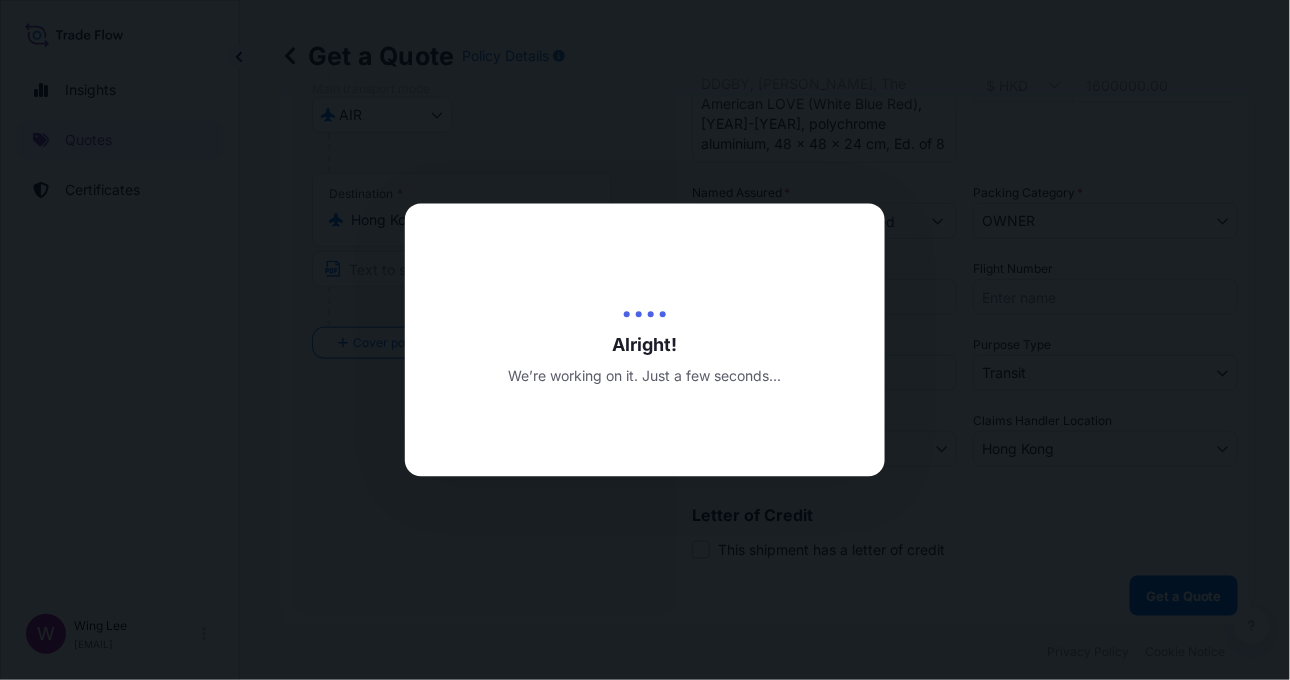 scroll, scrollTop: 0, scrollLeft: 0, axis: both 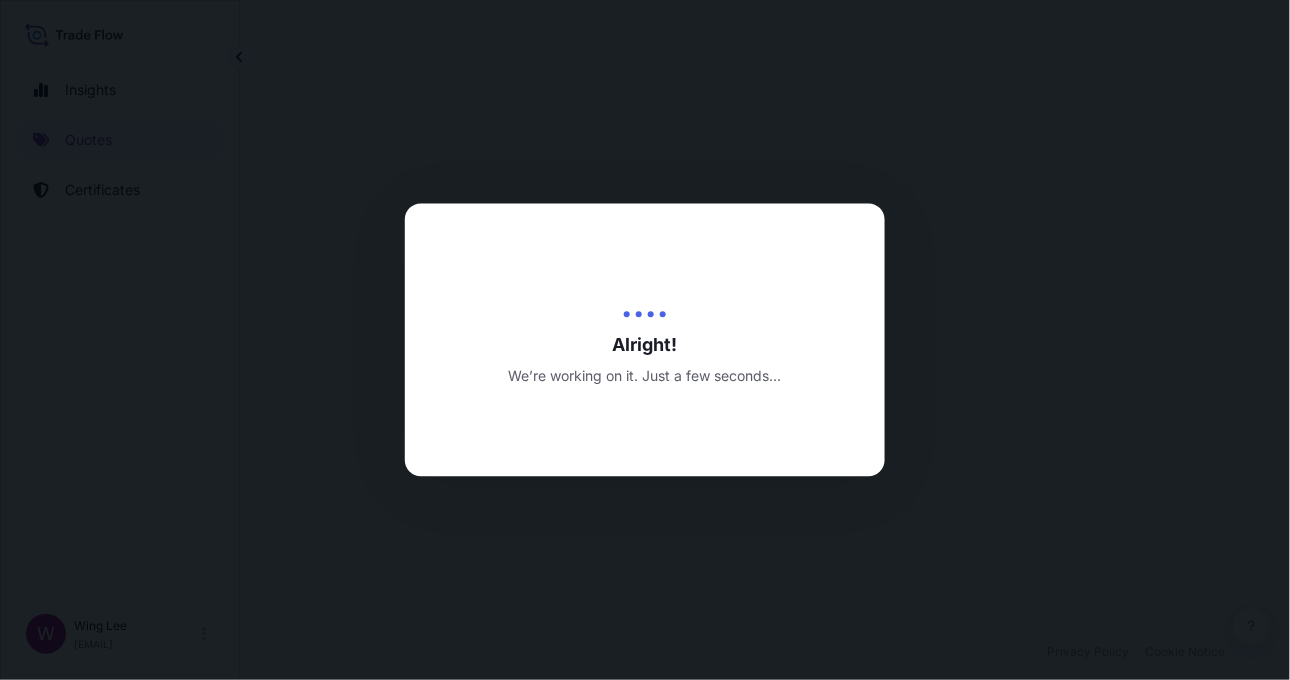 select on "AIR" 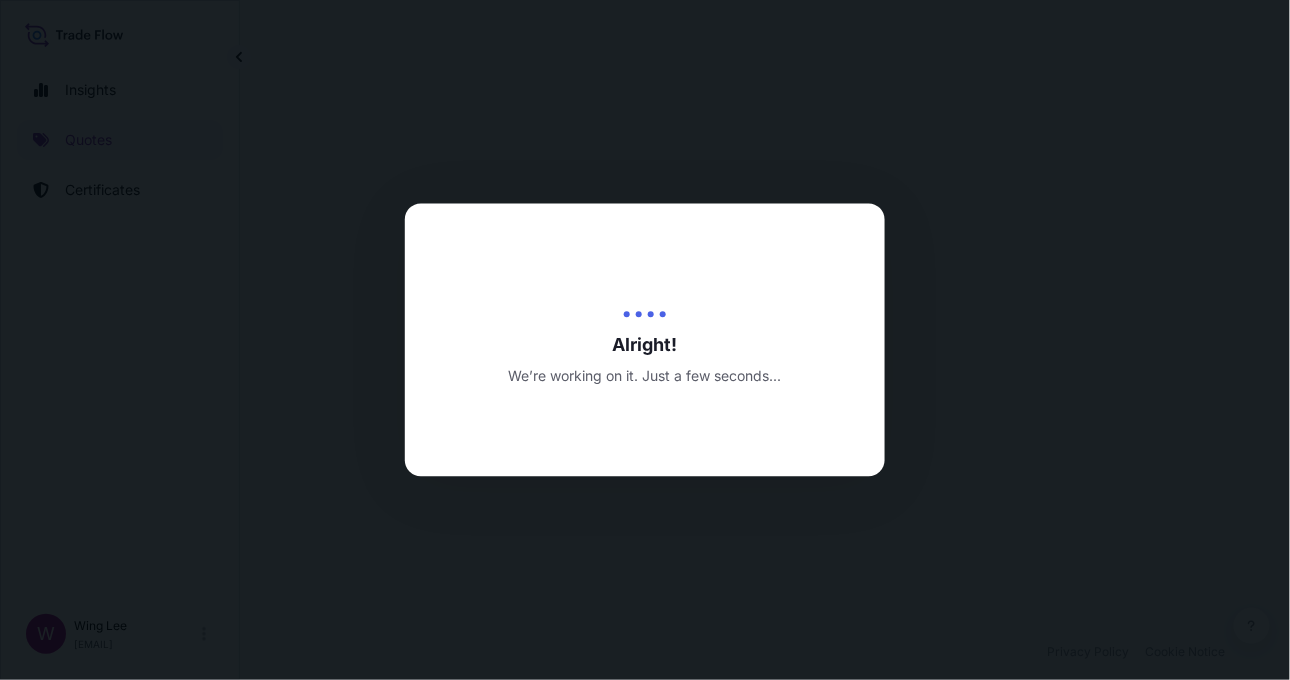select on "27" 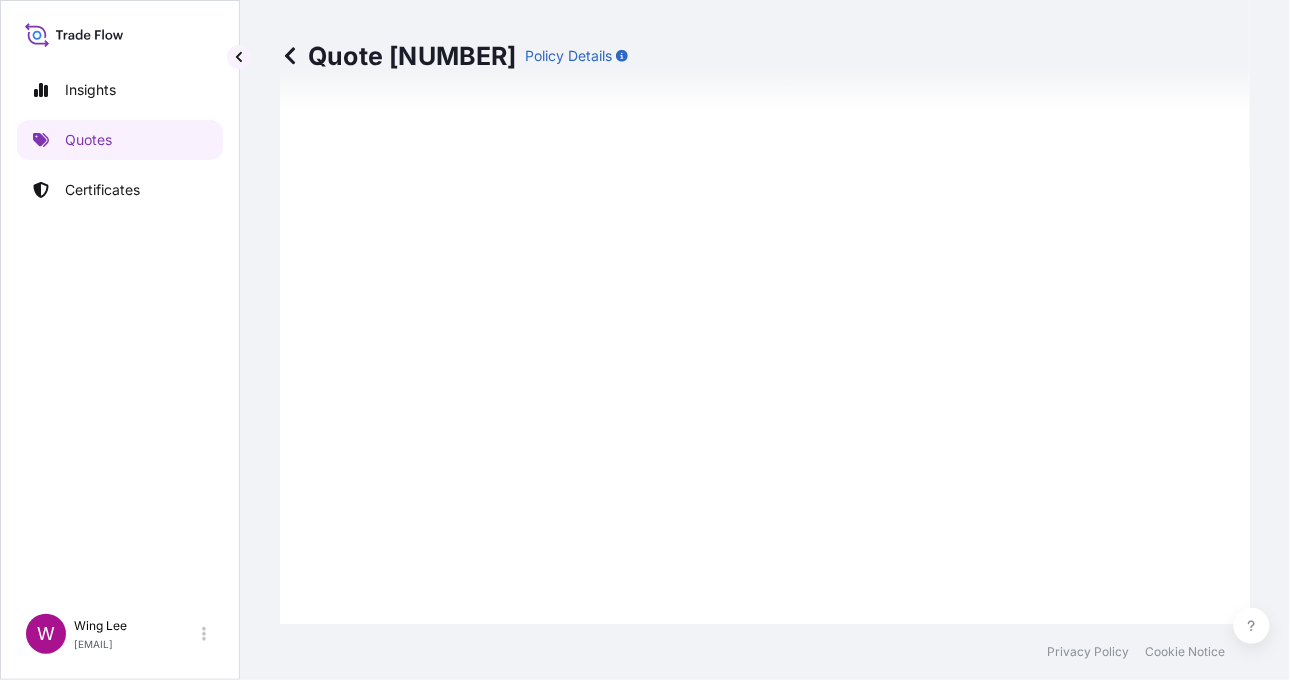 click on "Here's your insurance offer Primary Assured Helu-Trans group of companies and their subsidiaries Excluding hoisting Cargo Category NON-FRAGILE Insured Value $ 1 , [AMOUNT] . 00 Named Assured Sotheby's [COUNTRY] Limited Origin [COUNTRY] Destination [COUNTRY] Total price $992.16 This quote is valid until [DAY] of 9月 [YEAR] Update Details Issue a Certificate" at bounding box center (765, -186) 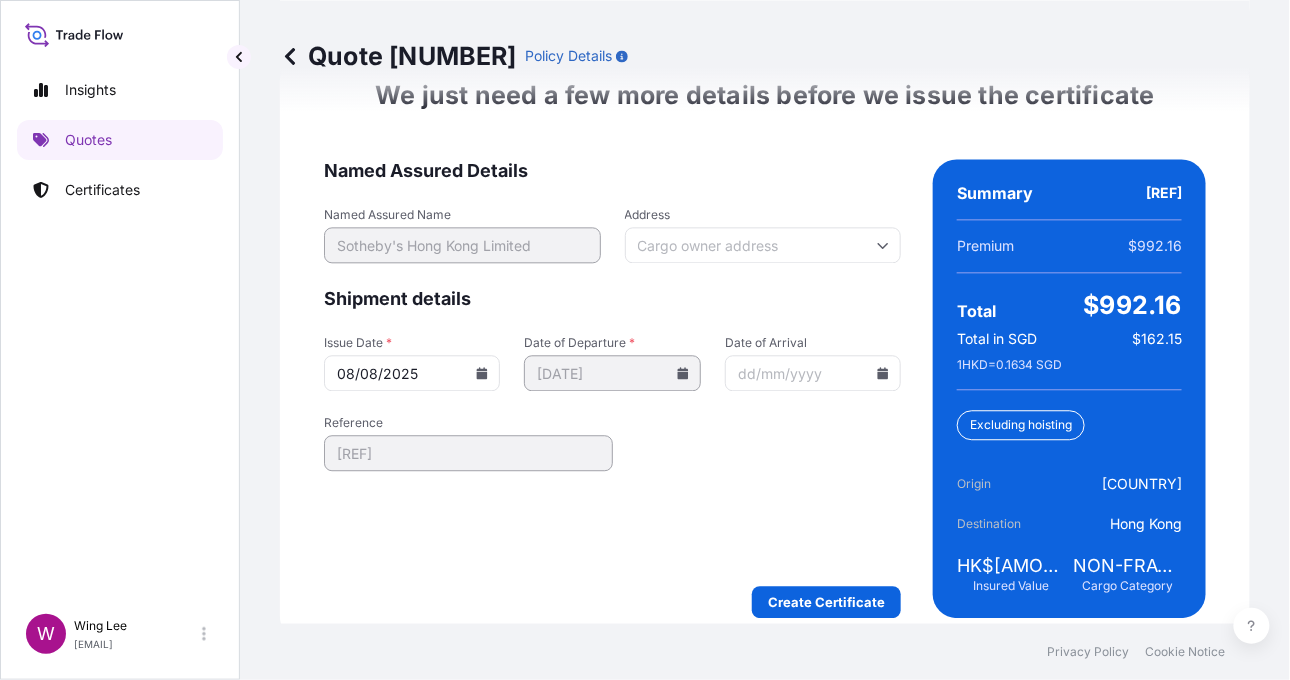 scroll, scrollTop: 2984, scrollLeft: 0, axis: vertical 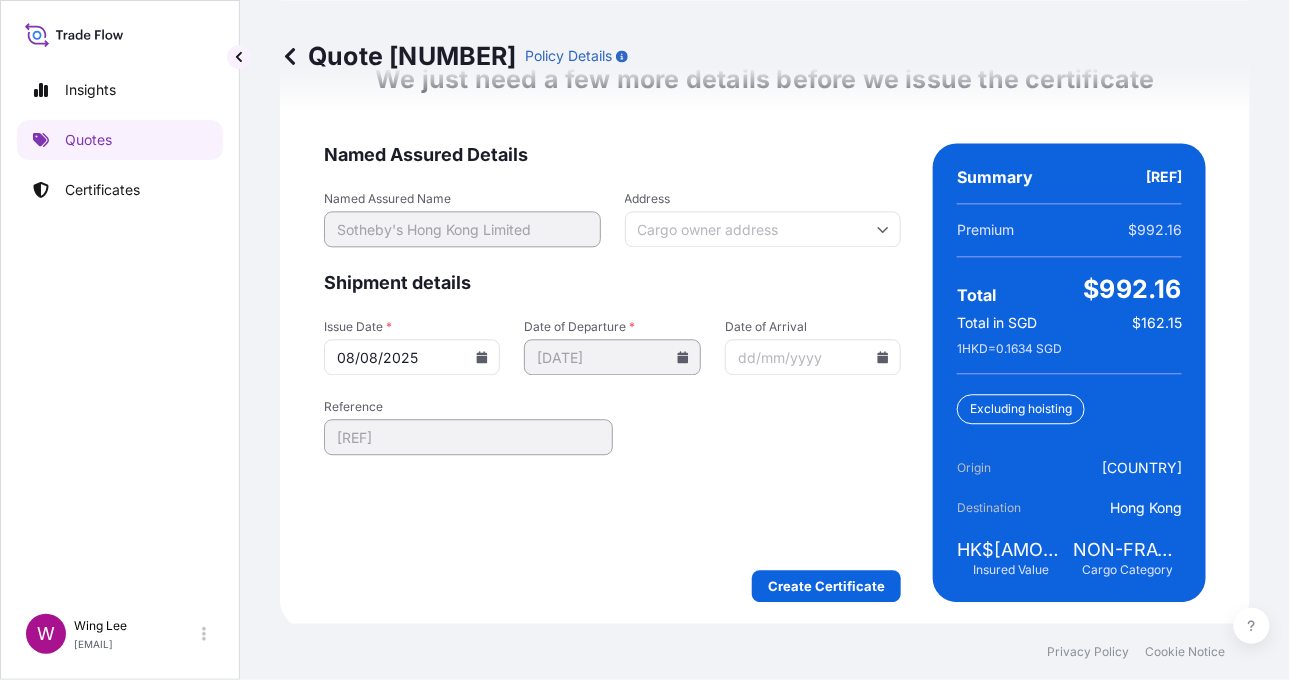 click on "Named Assured Details Named Assured Name   Sotheby's [COUNTRY] Limited Address   Shipment details Issue Date   * [DATE] Date of Departure   * [DATE] Date of Arrival   Reference   [REF] Create Certificate" at bounding box center [612, 372] 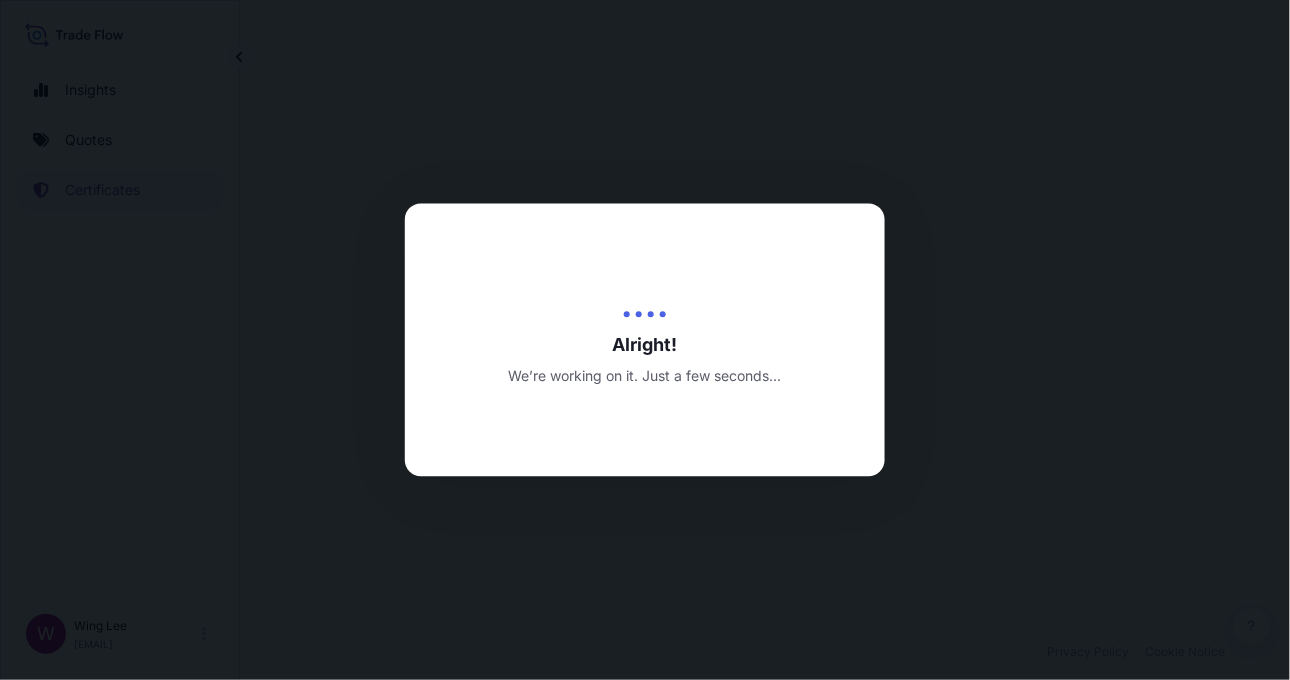 scroll, scrollTop: 0, scrollLeft: 0, axis: both 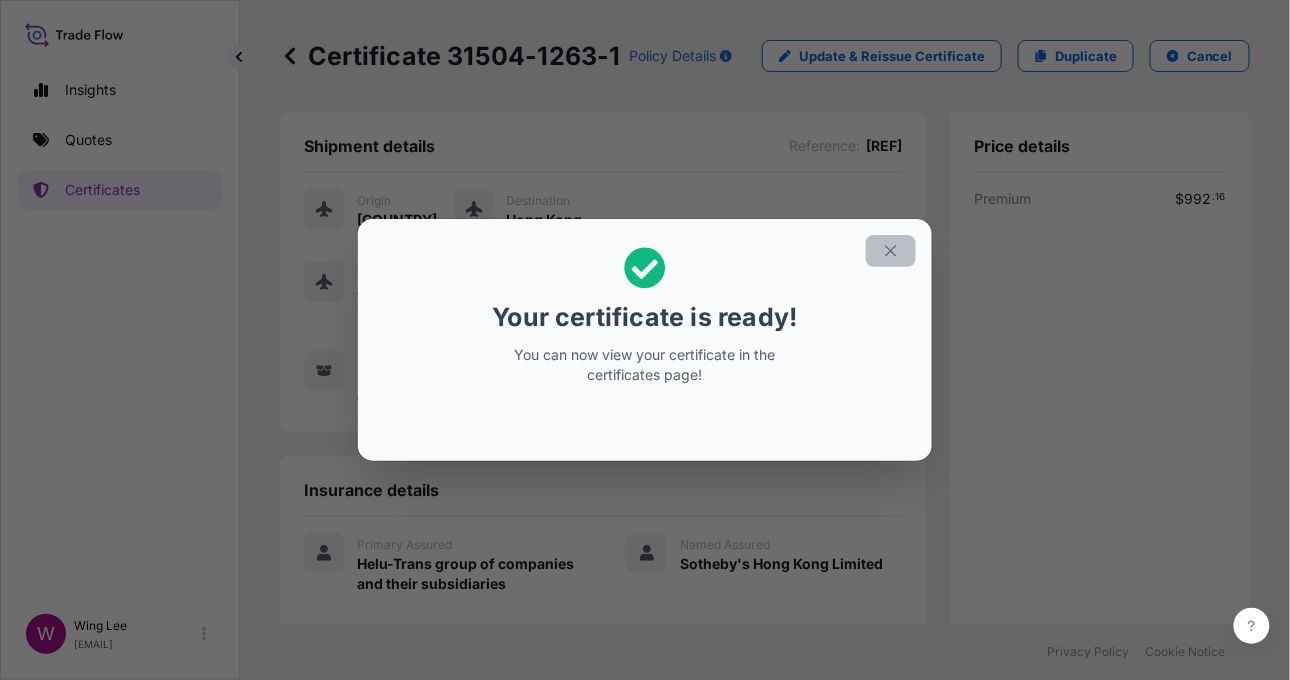 click 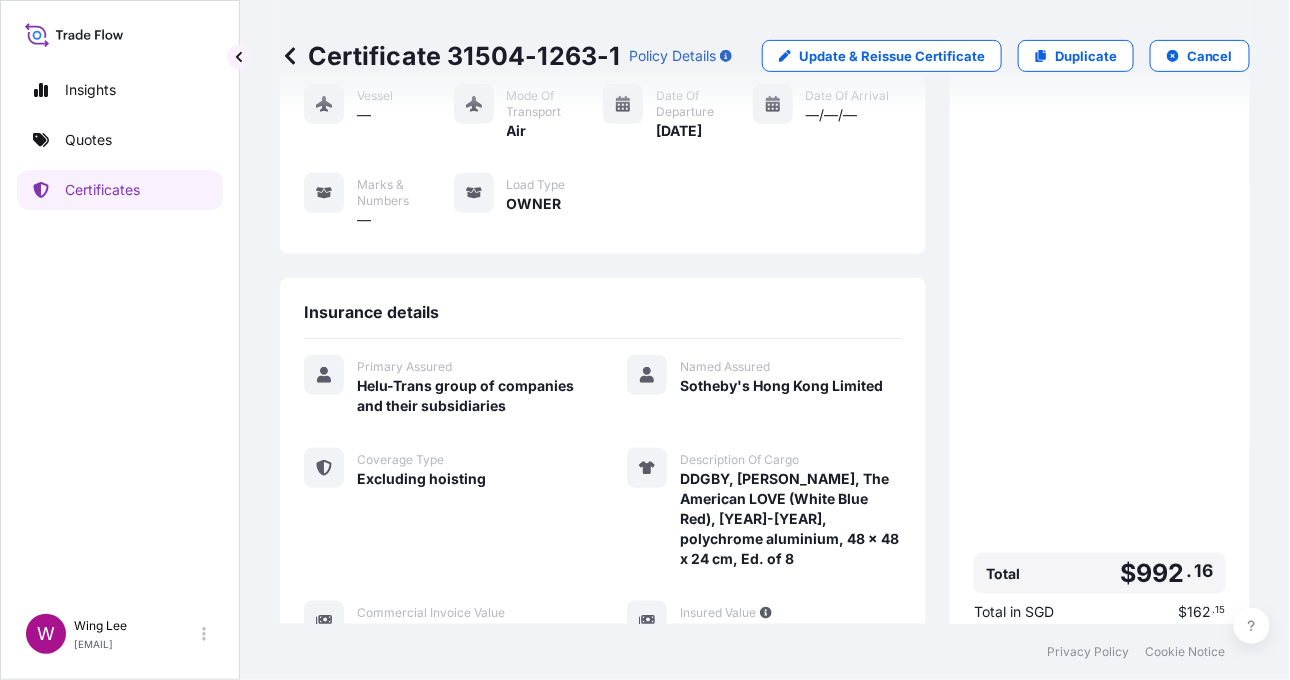 scroll, scrollTop: 442, scrollLeft: 0, axis: vertical 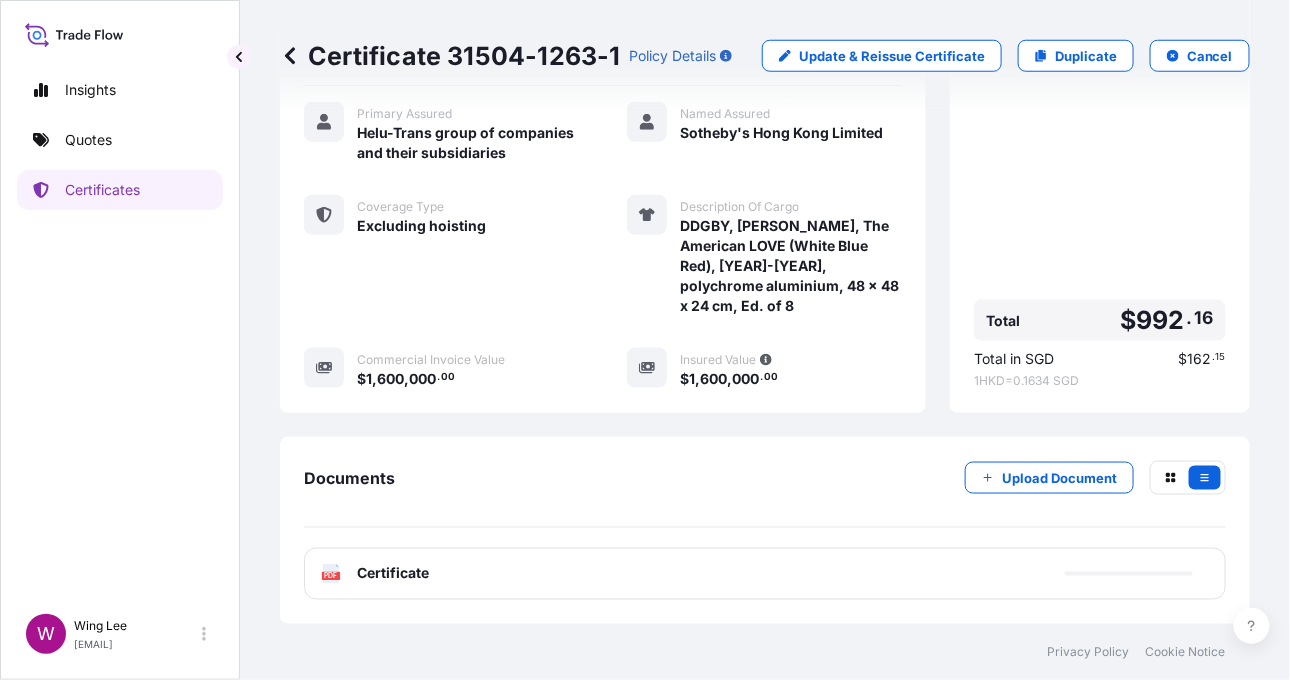 click on "PDF Certificate" at bounding box center [765, 574] 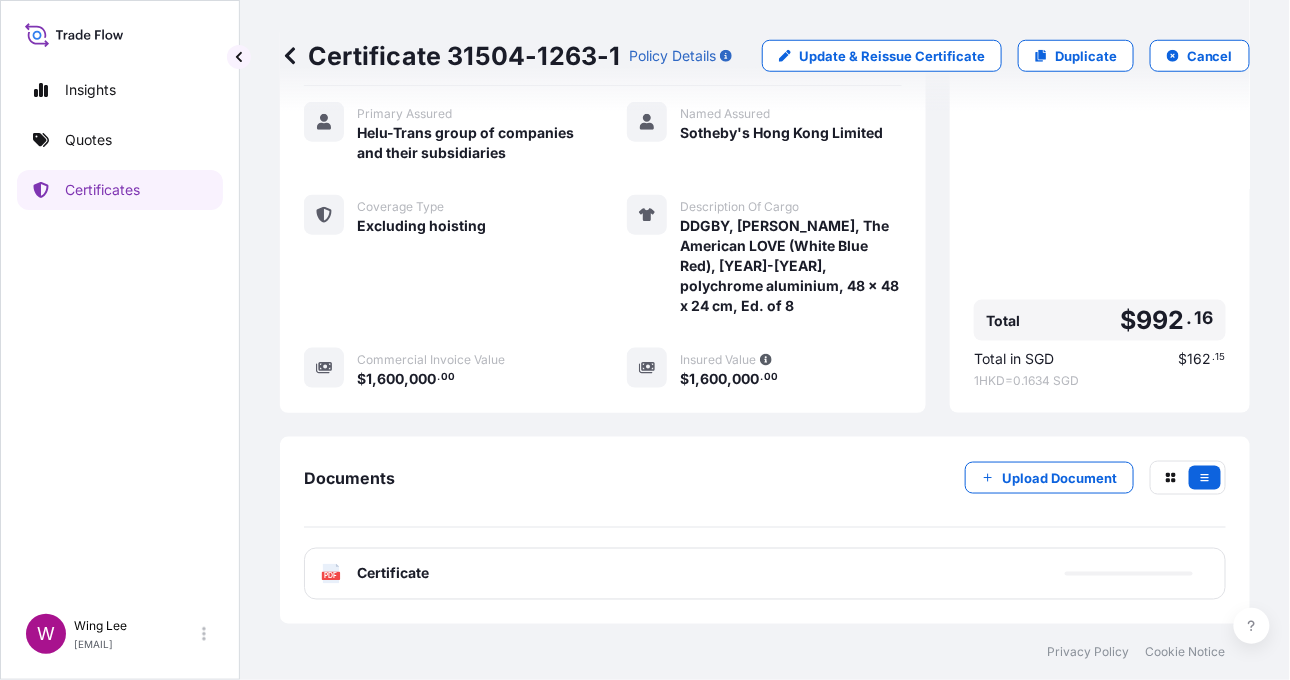 click on "PDF Certificate" at bounding box center [375, 574] 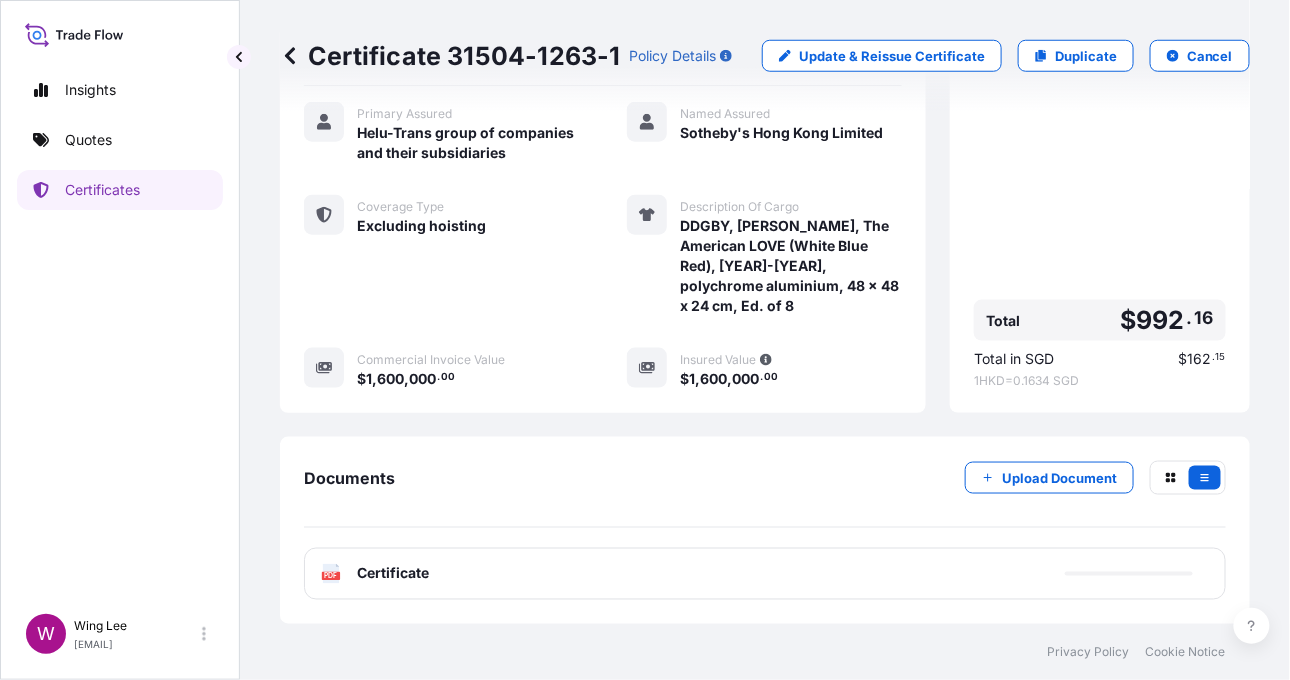 click on "PDF" 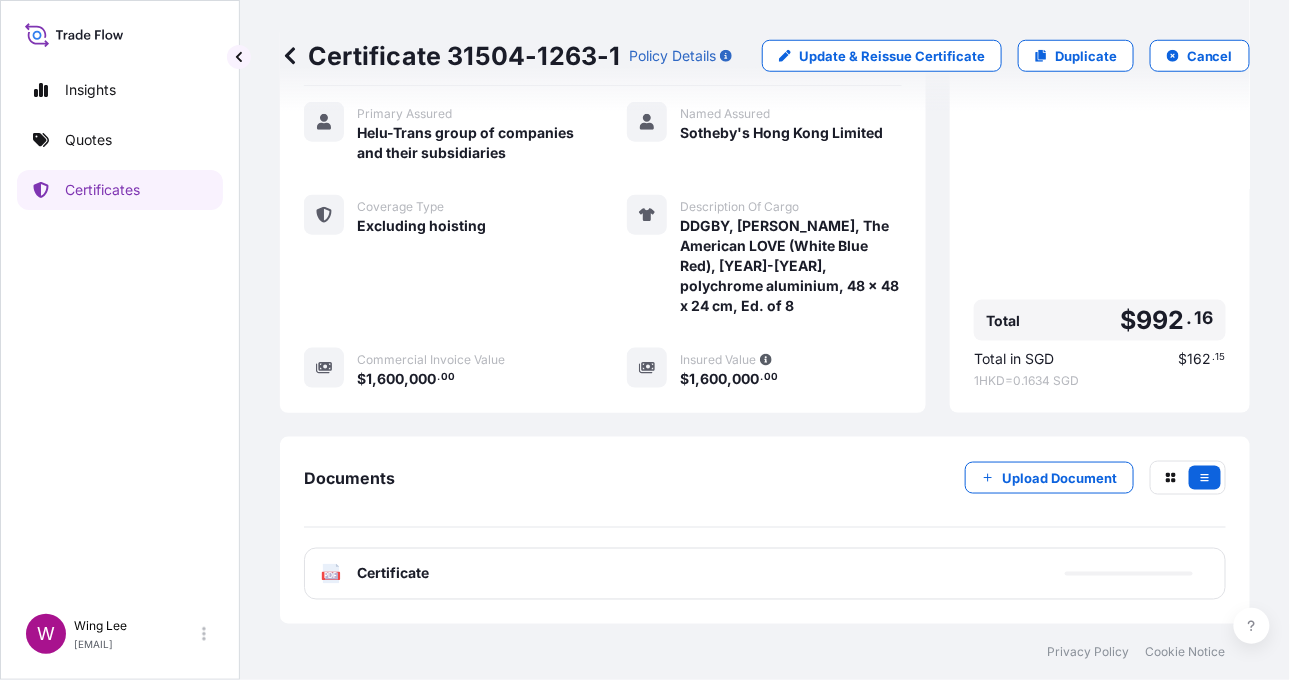 click on "PDF" 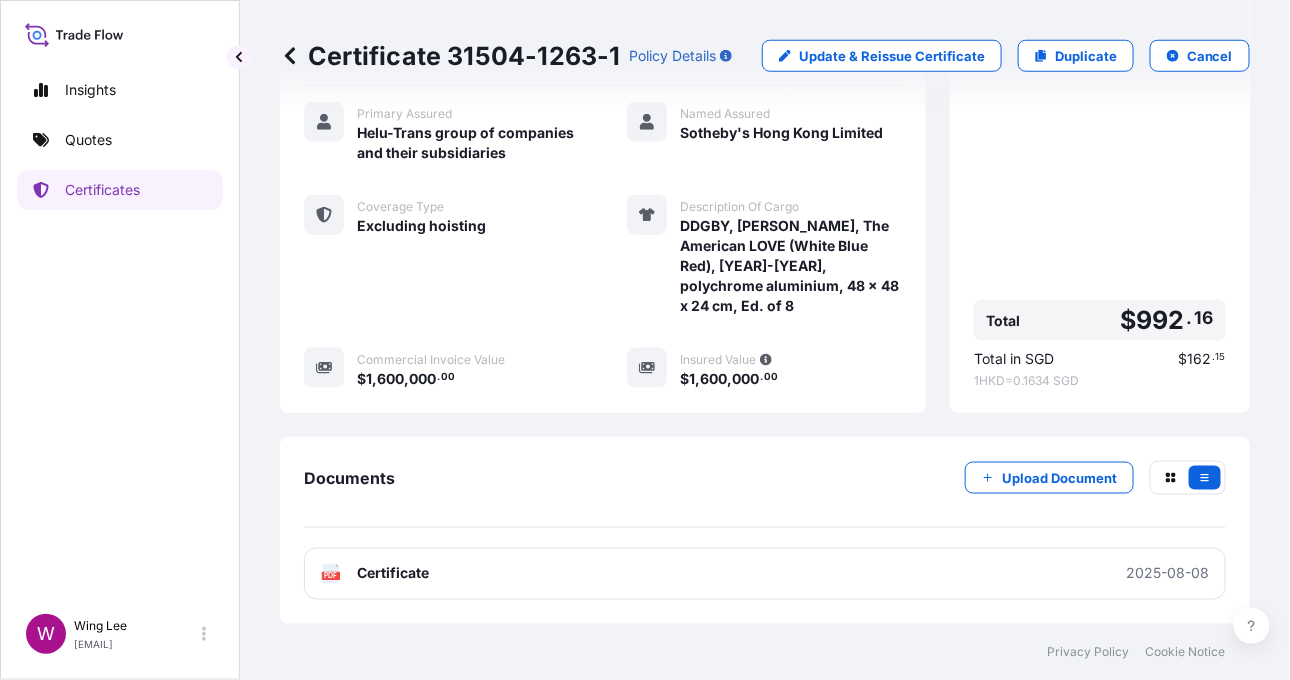 click on "PDF" 